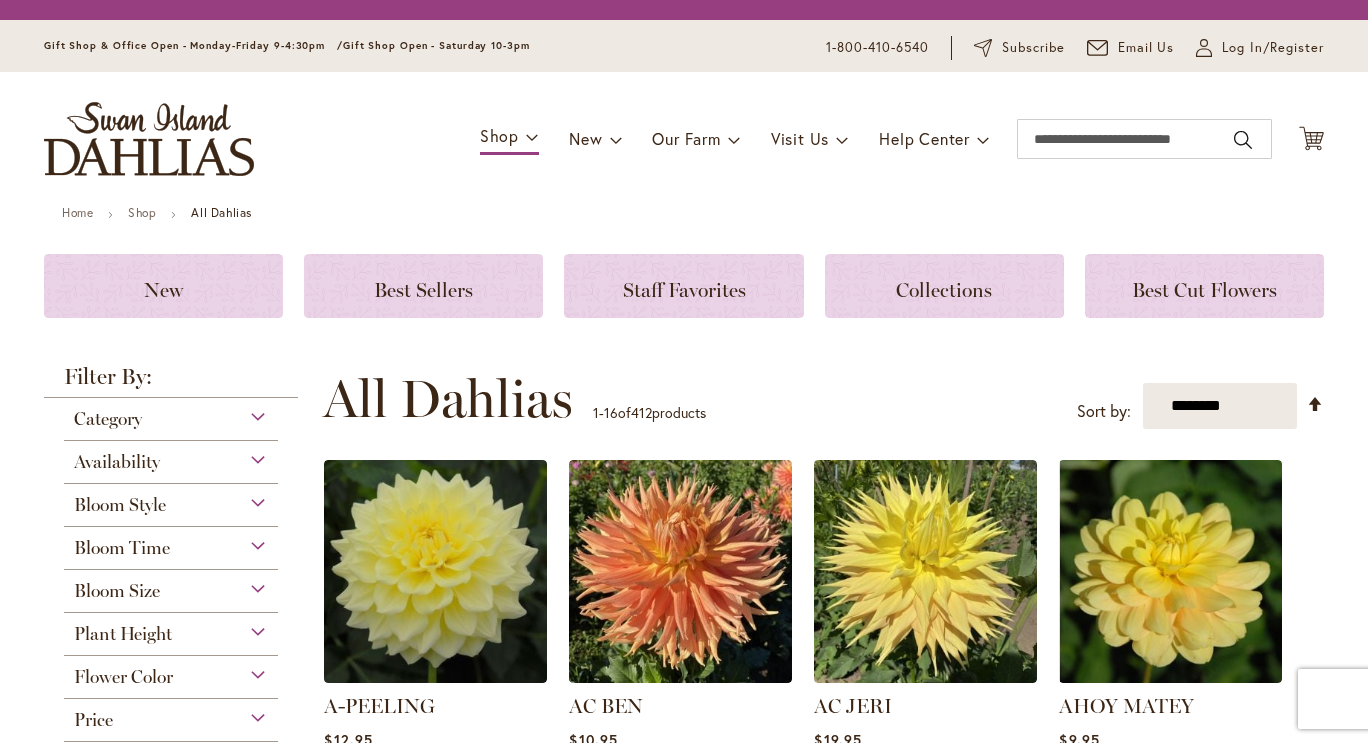 scroll, scrollTop: 0, scrollLeft: 0, axis: both 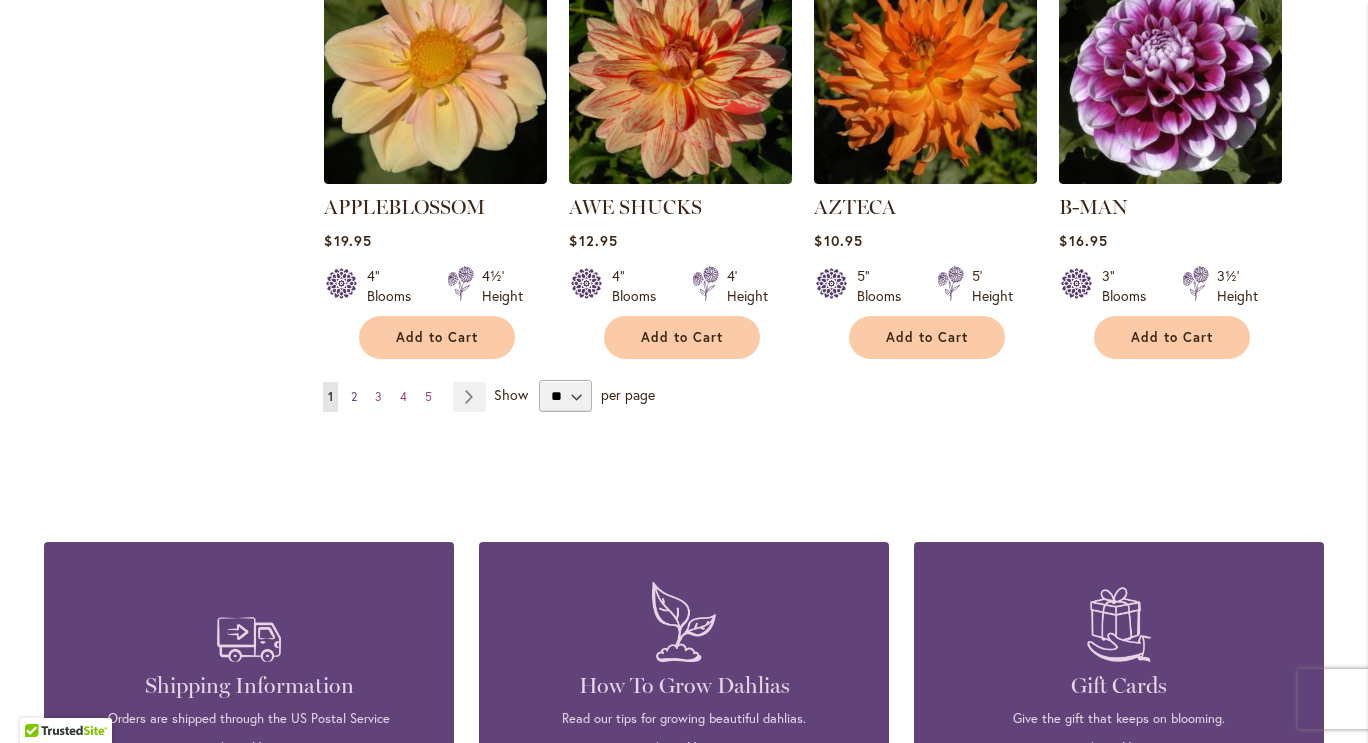 click on "Page
2" at bounding box center (354, 397) 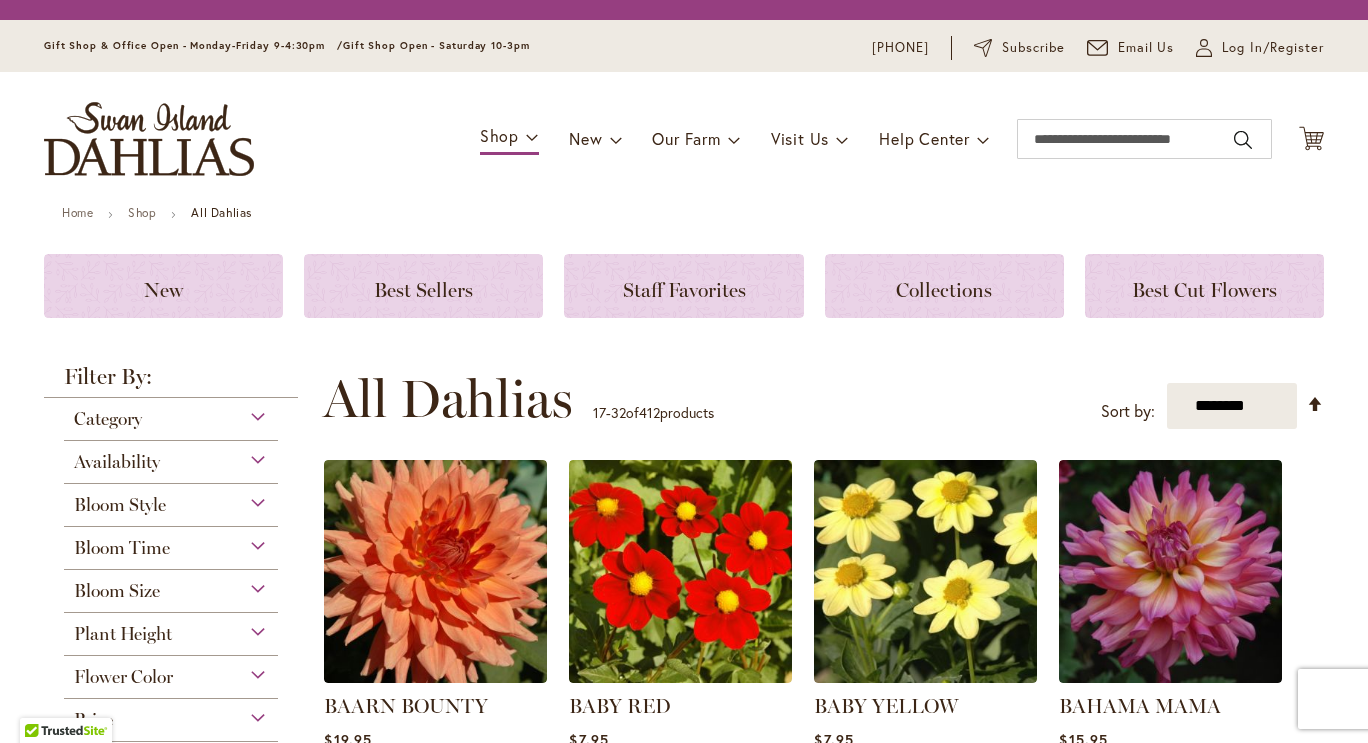 scroll, scrollTop: 0, scrollLeft: 0, axis: both 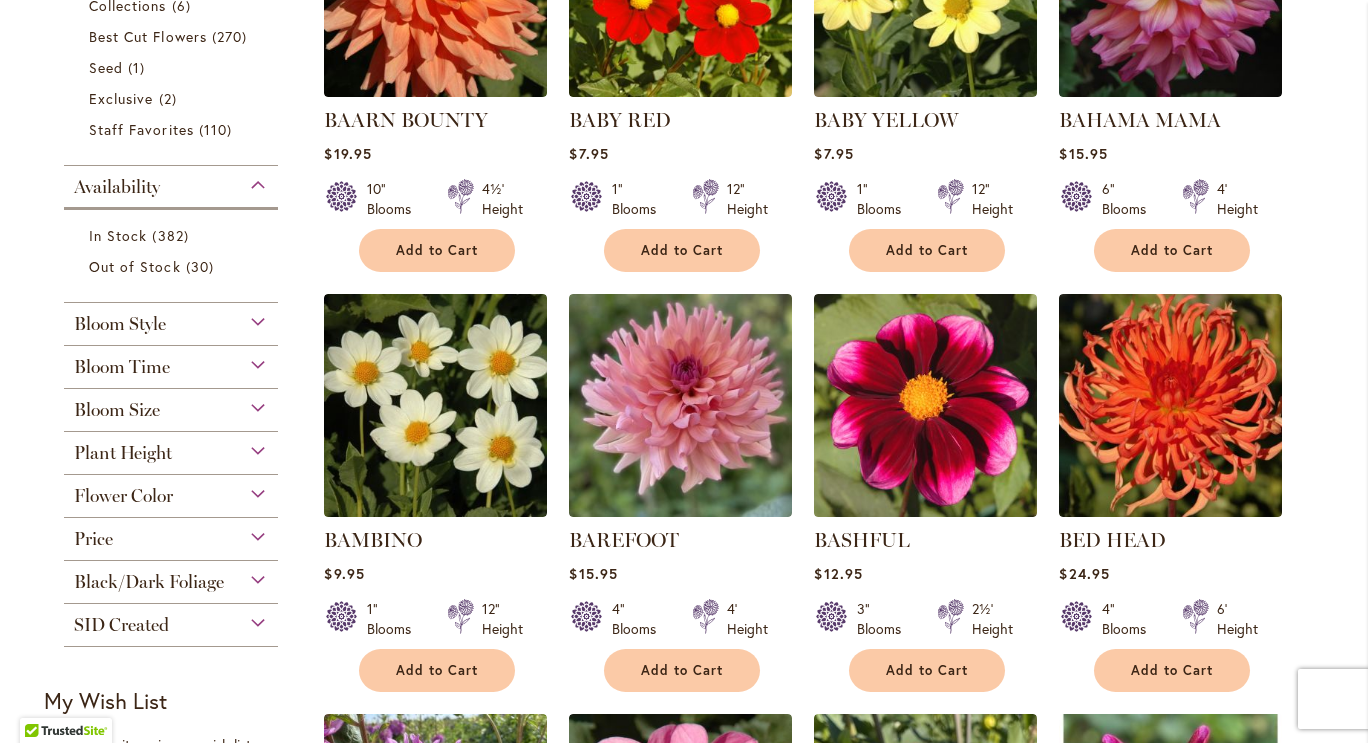 click on "Bloom Style" at bounding box center (120, 324) 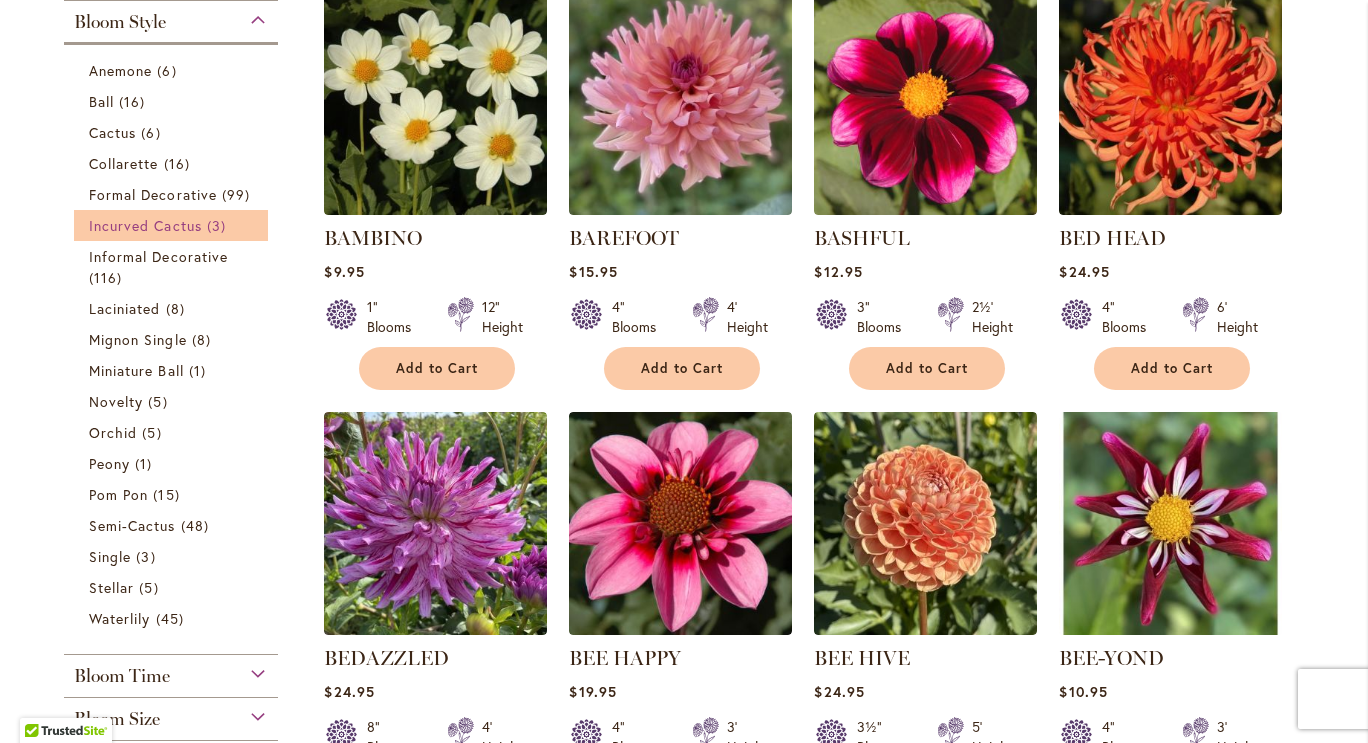 click on "Incurved Cactus" at bounding box center (145, 225) 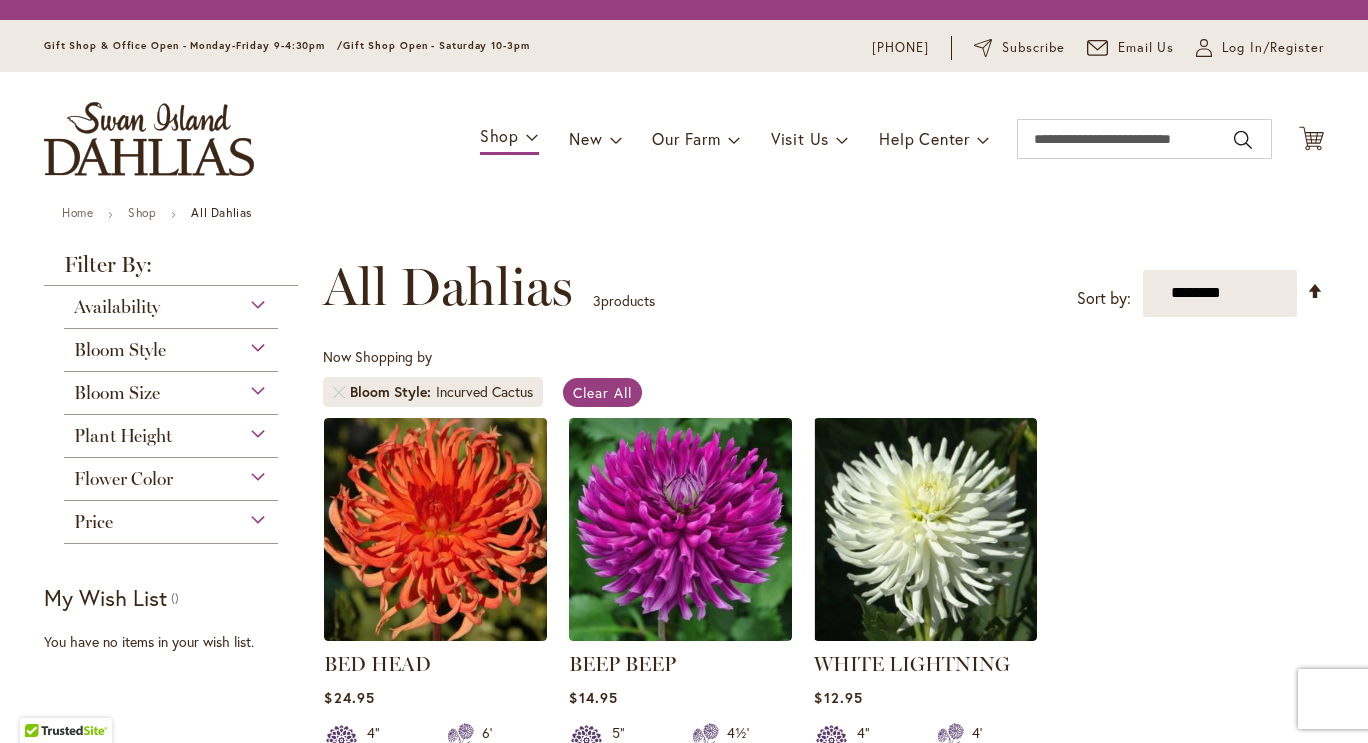 scroll, scrollTop: 0, scrollLeft: 0, axis: both 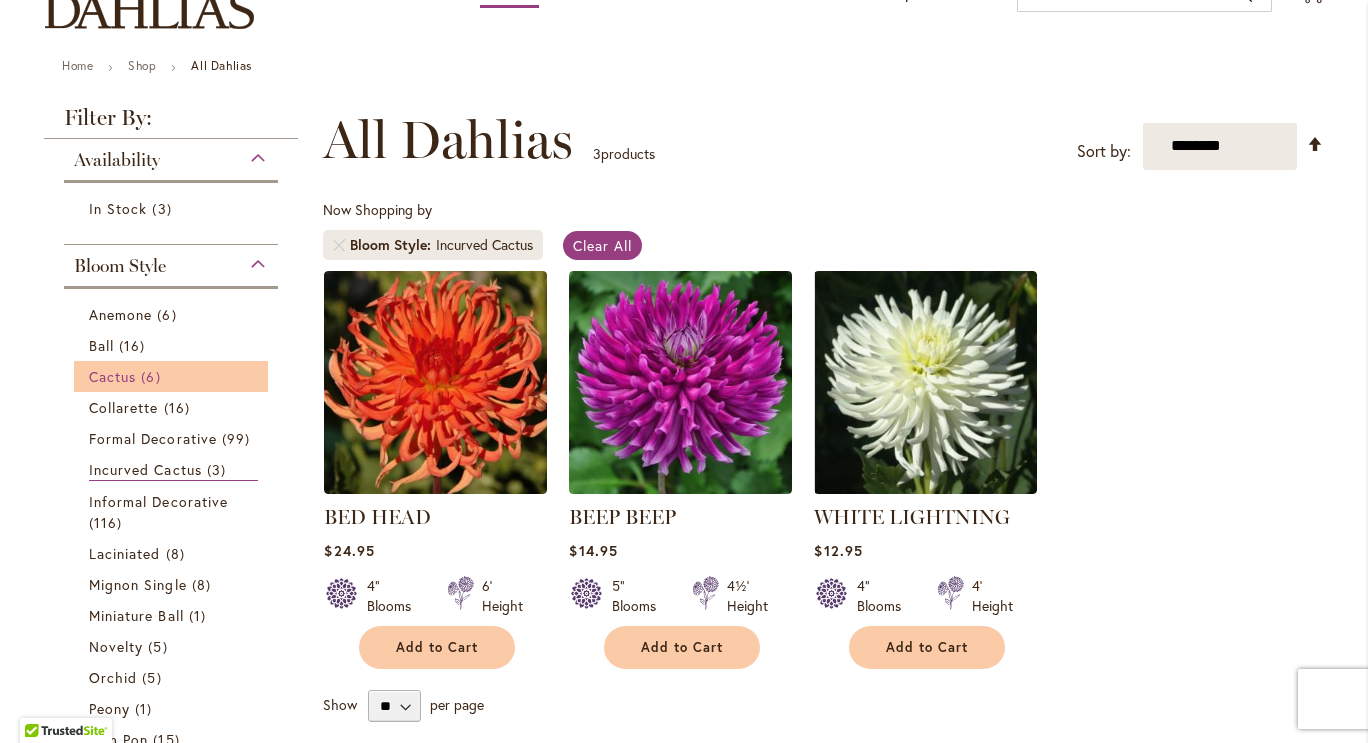 click on "Cactus" at bounding box center [112, 376] 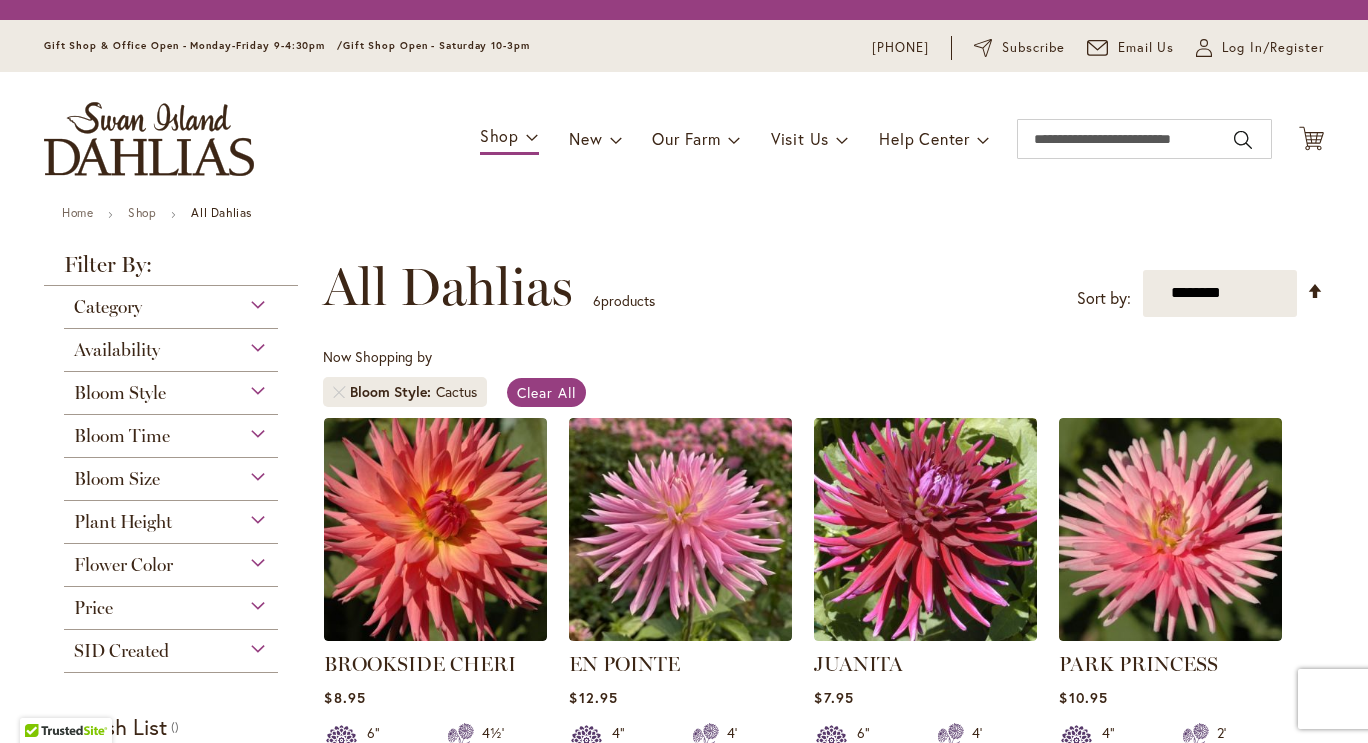 scroll, scrollTop: 0, scrollLeft: 0, axis: both 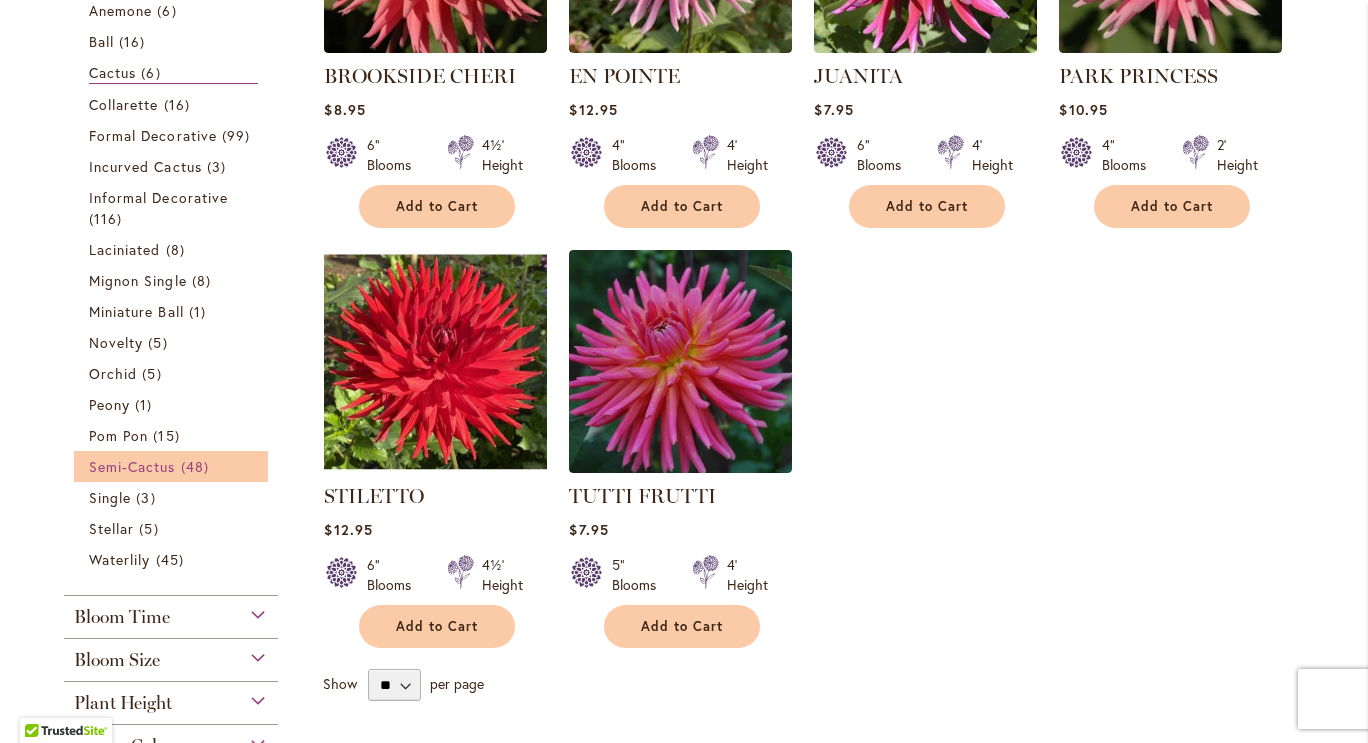 click on "Semi-Cactus" at bounding box center (132, 466) 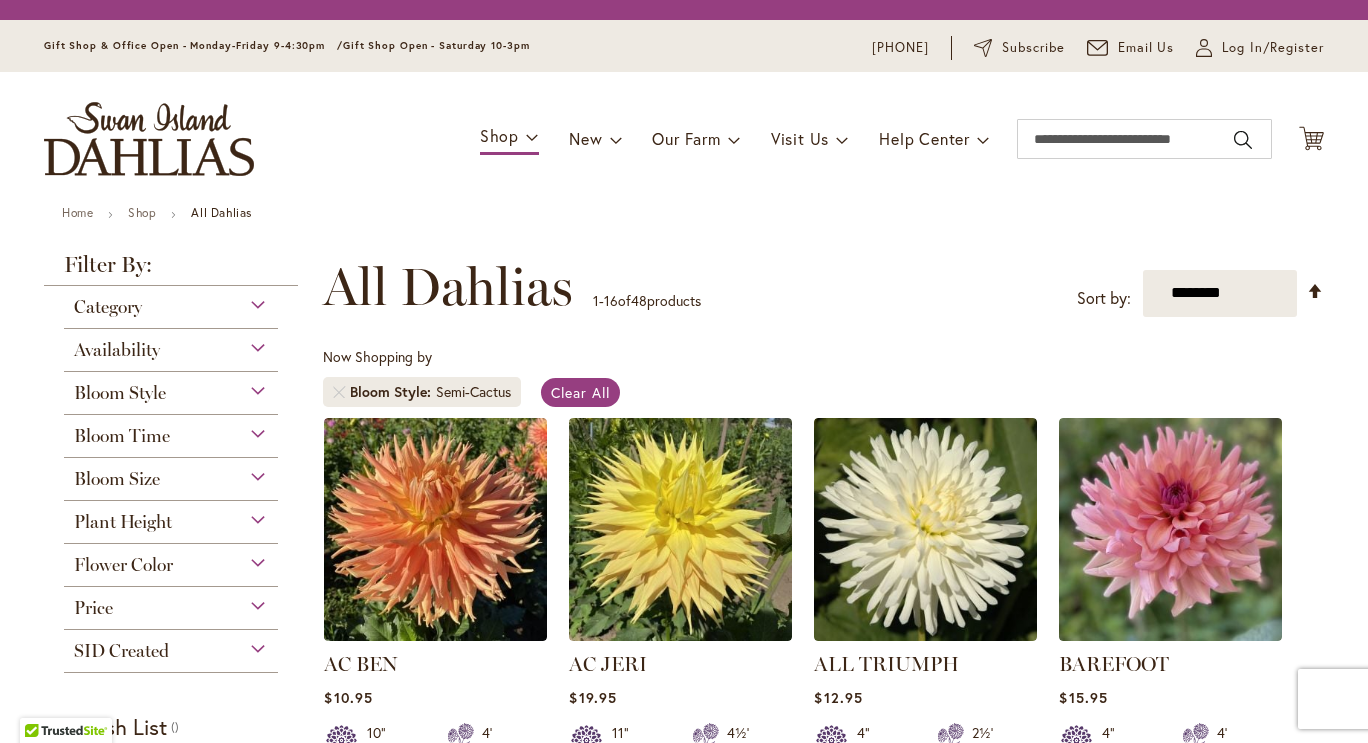 scroll, scrollTop: 0, scrollLeft: 0, axis: both 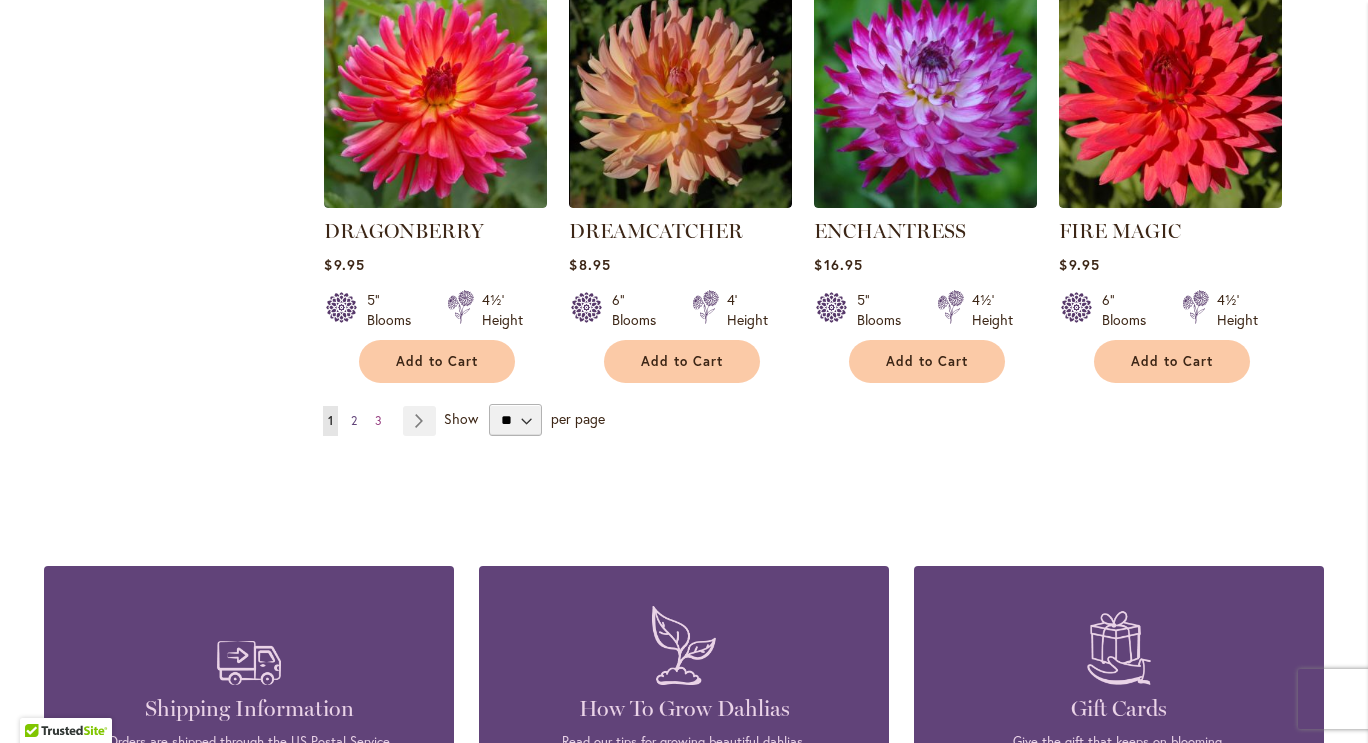 click on "2" at bounding box center (354, 420) 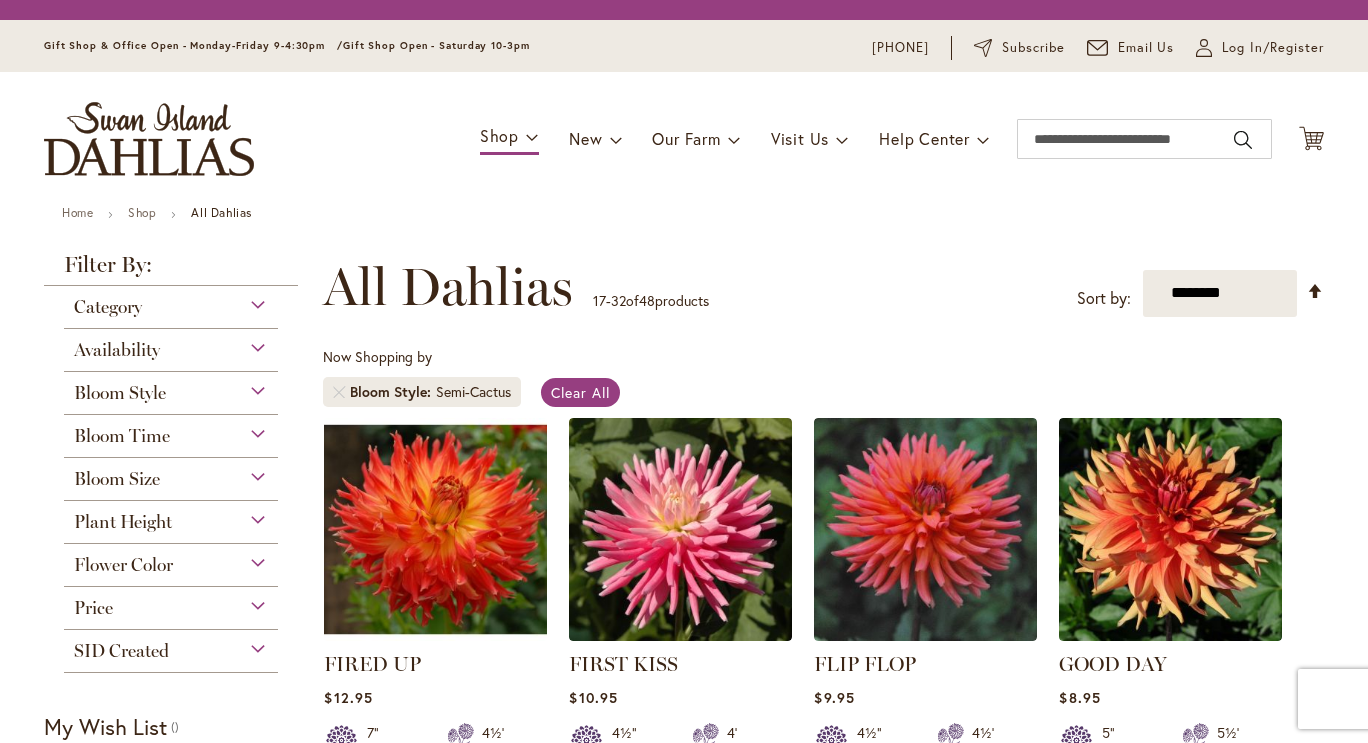 scroll, scrollTop: 0, scrollLeft: 0, axis: both 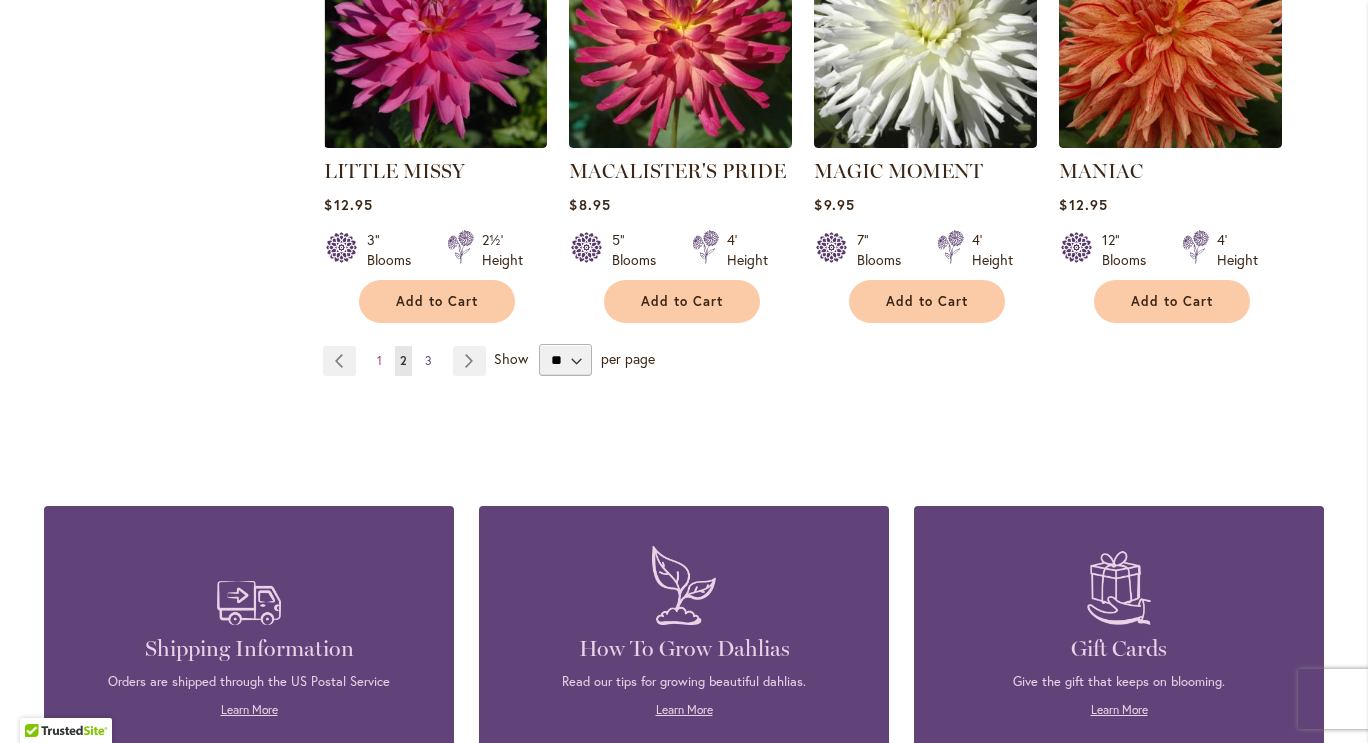 click on "Page
3" at bounding box center (428, 361) 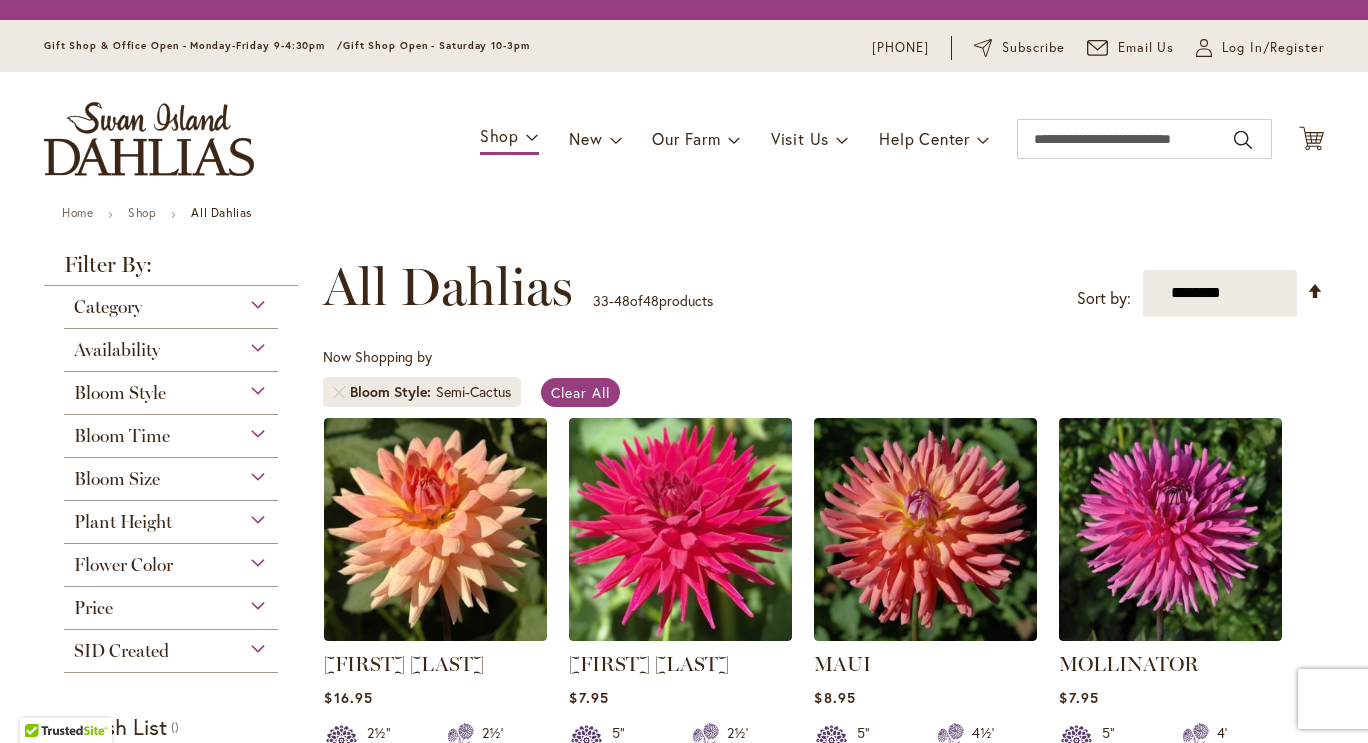 scroll, scrollTop: 0, scrollLeft: 0, axis: both 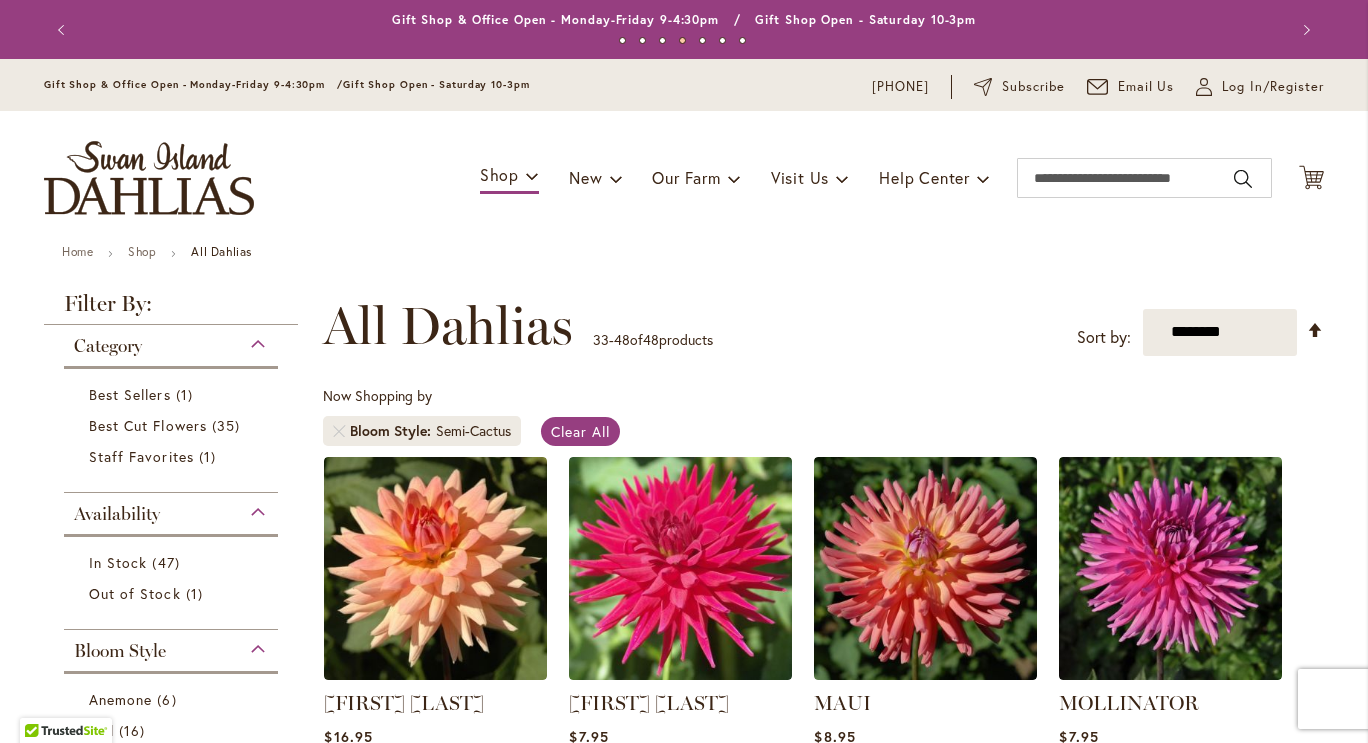 click on "**********" at bounding box center (817, 1279) 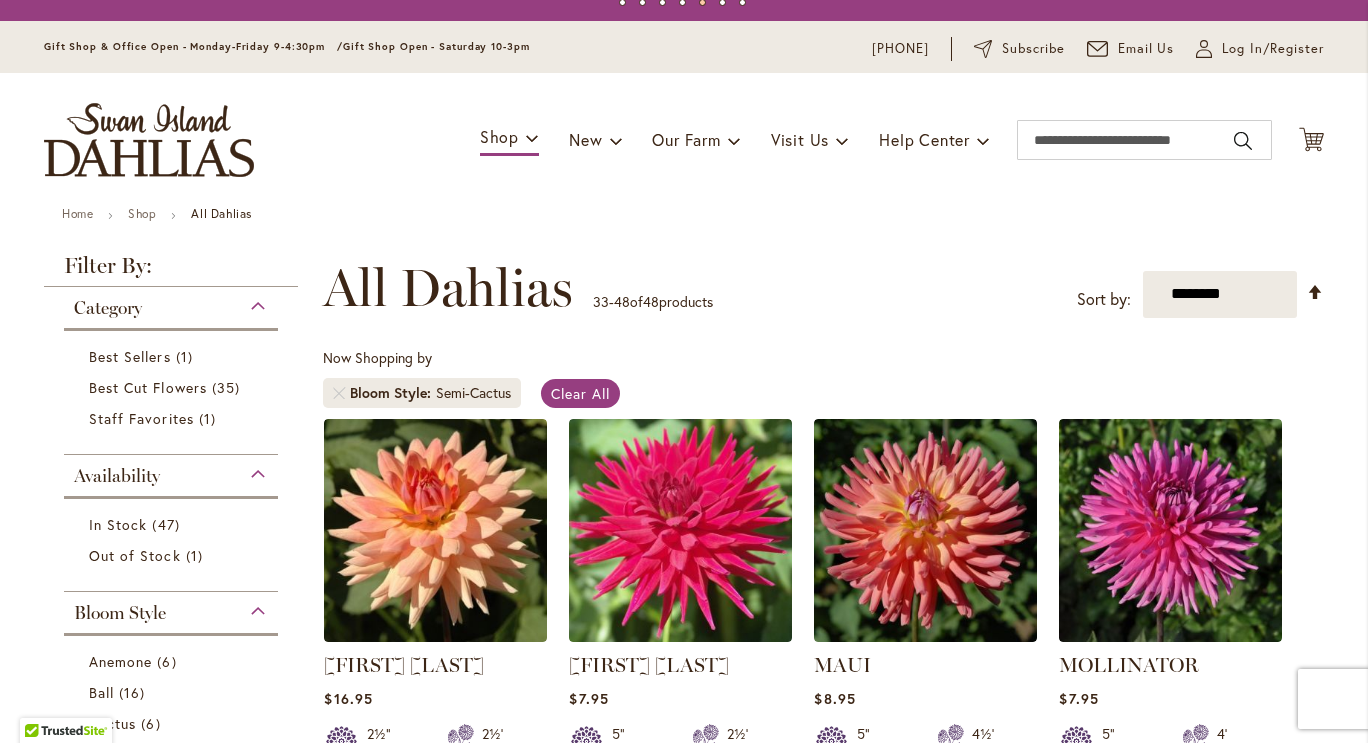 scroll, scrollTop: 0, scrollLeft: 0, axis: both 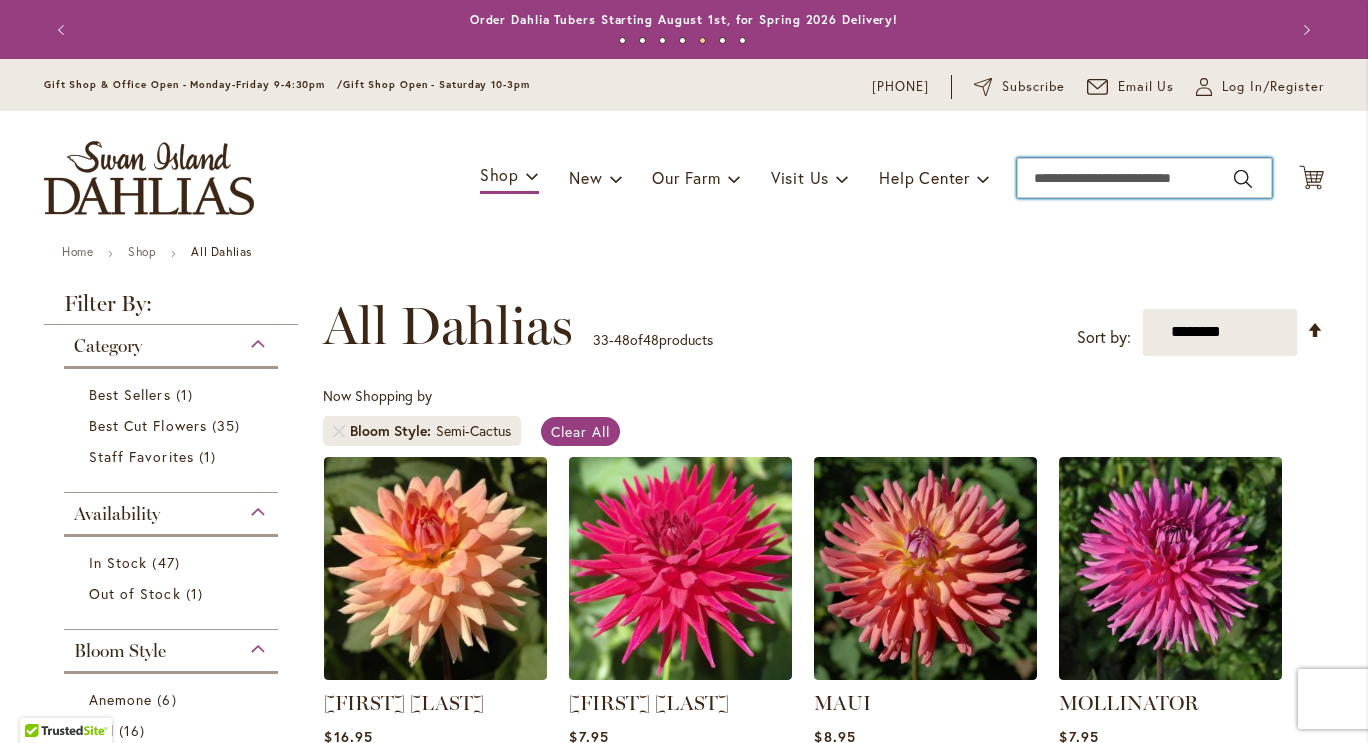 click on "Search" at bounding box center (1144, 178) 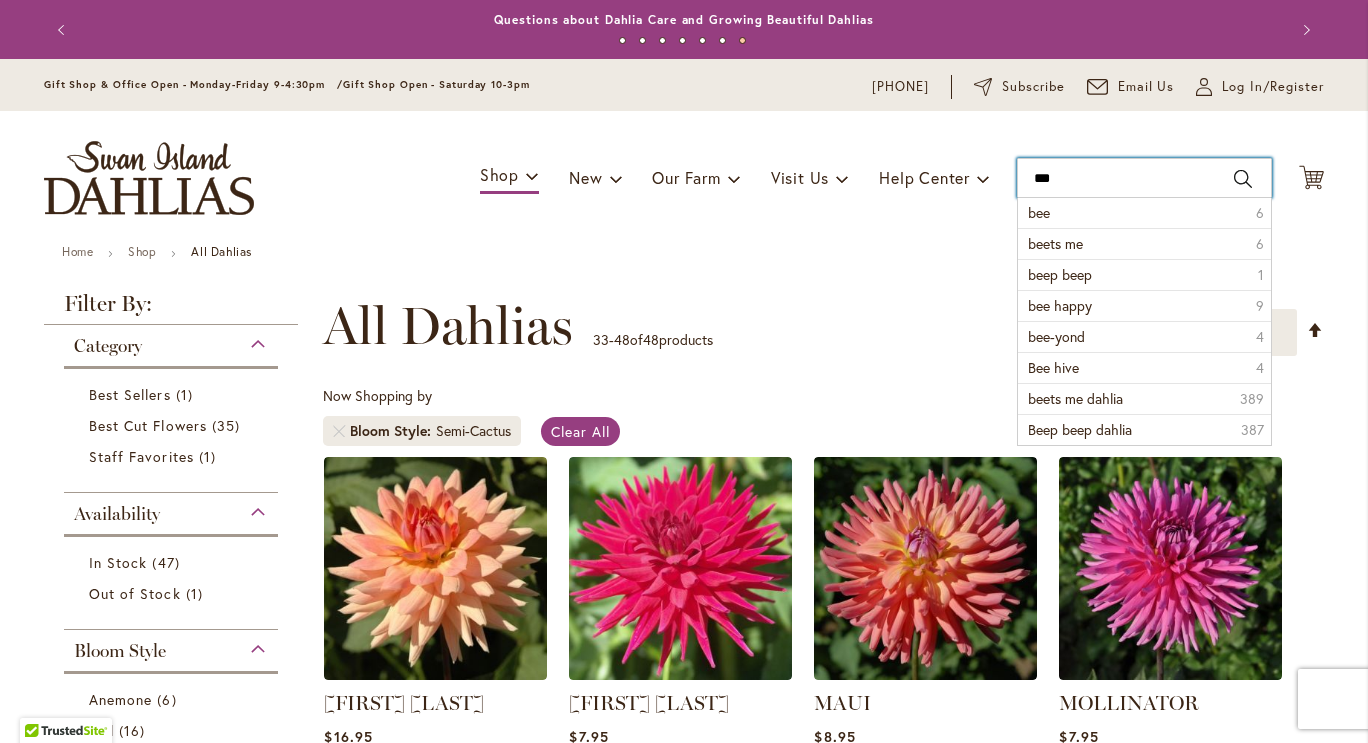 type on "****" 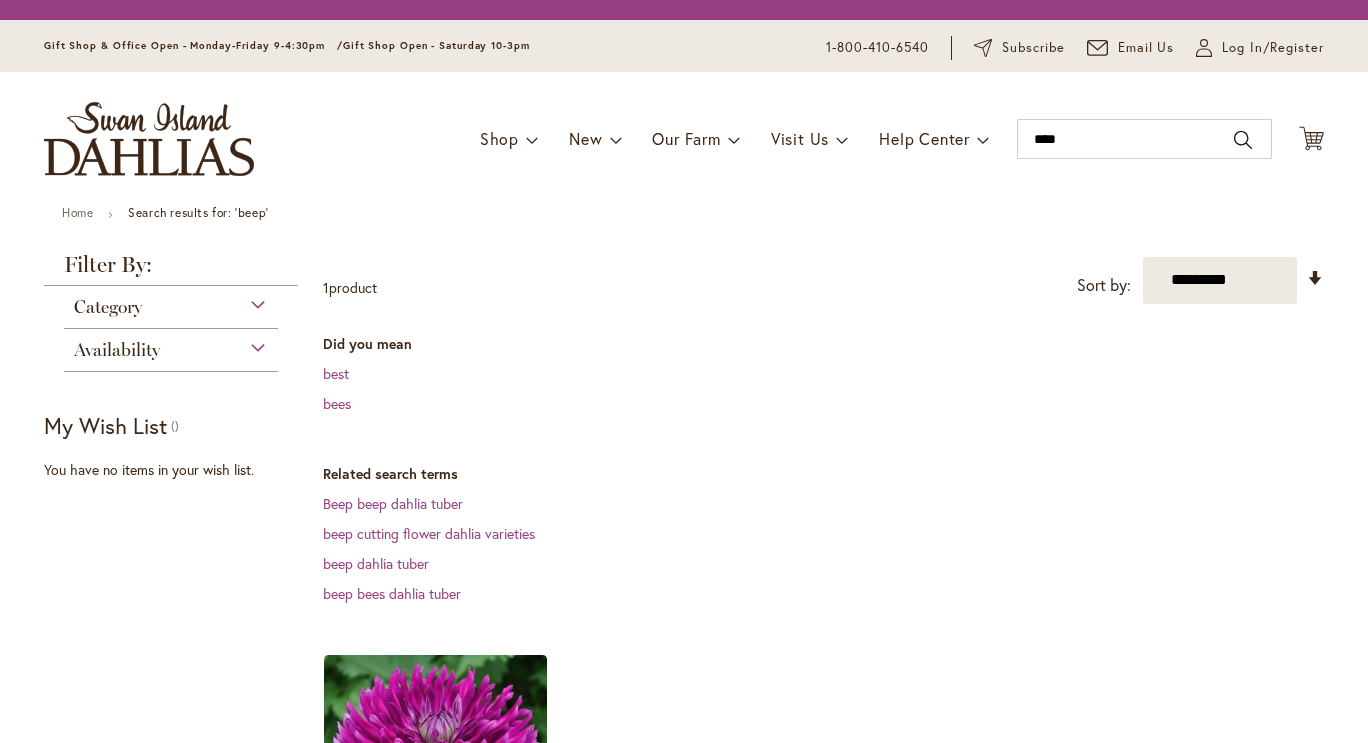 scroll, scrollTop: 0, scrollLeft: 0, axis: both 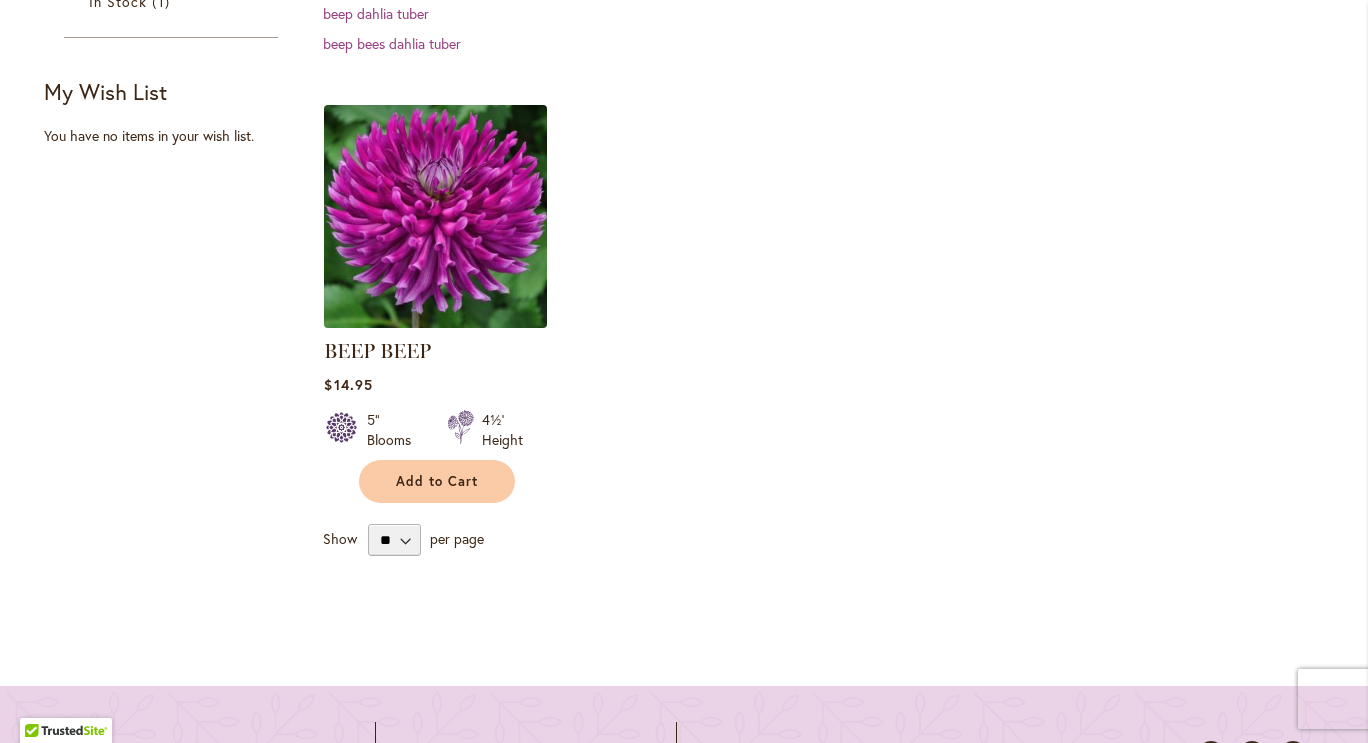 click at bounding box center (436, 216) 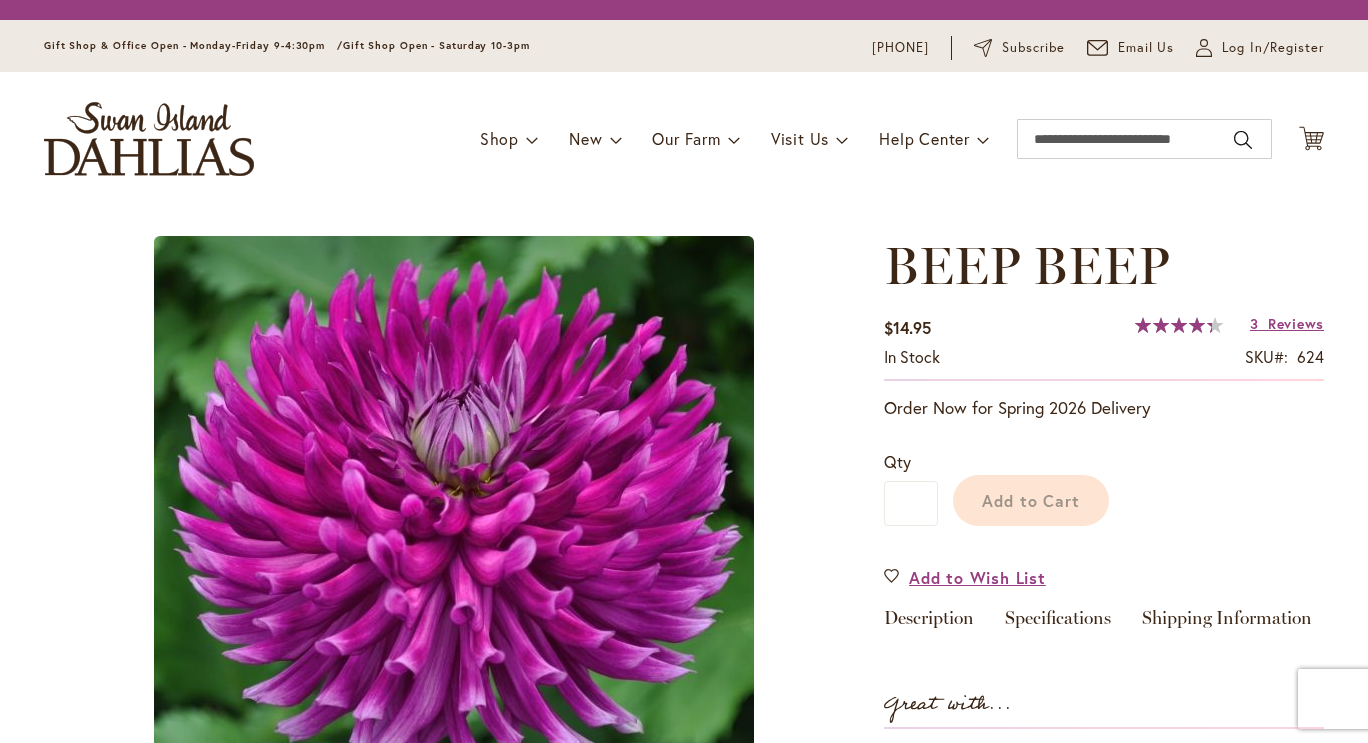 scroll, scrollTop: 0, scrollLeft: 0, axis: both 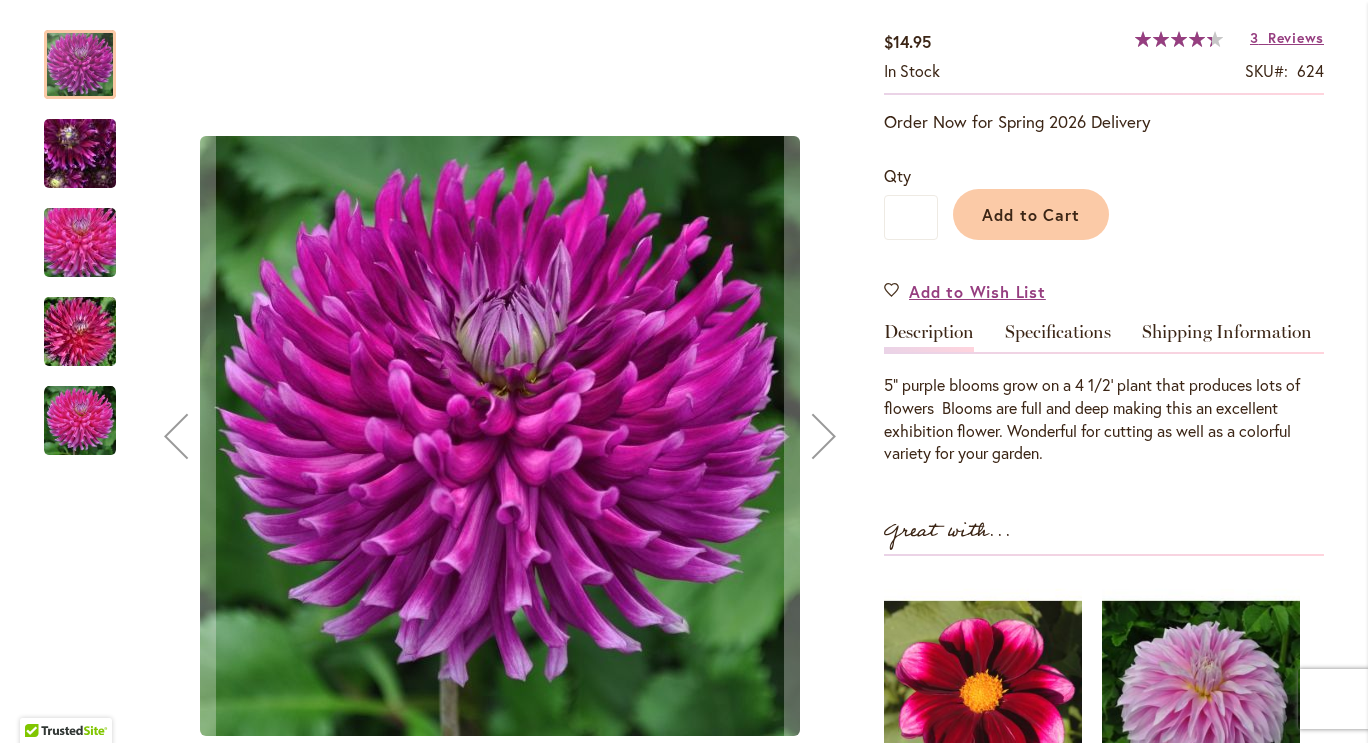 click at bounding box center (80, 421) 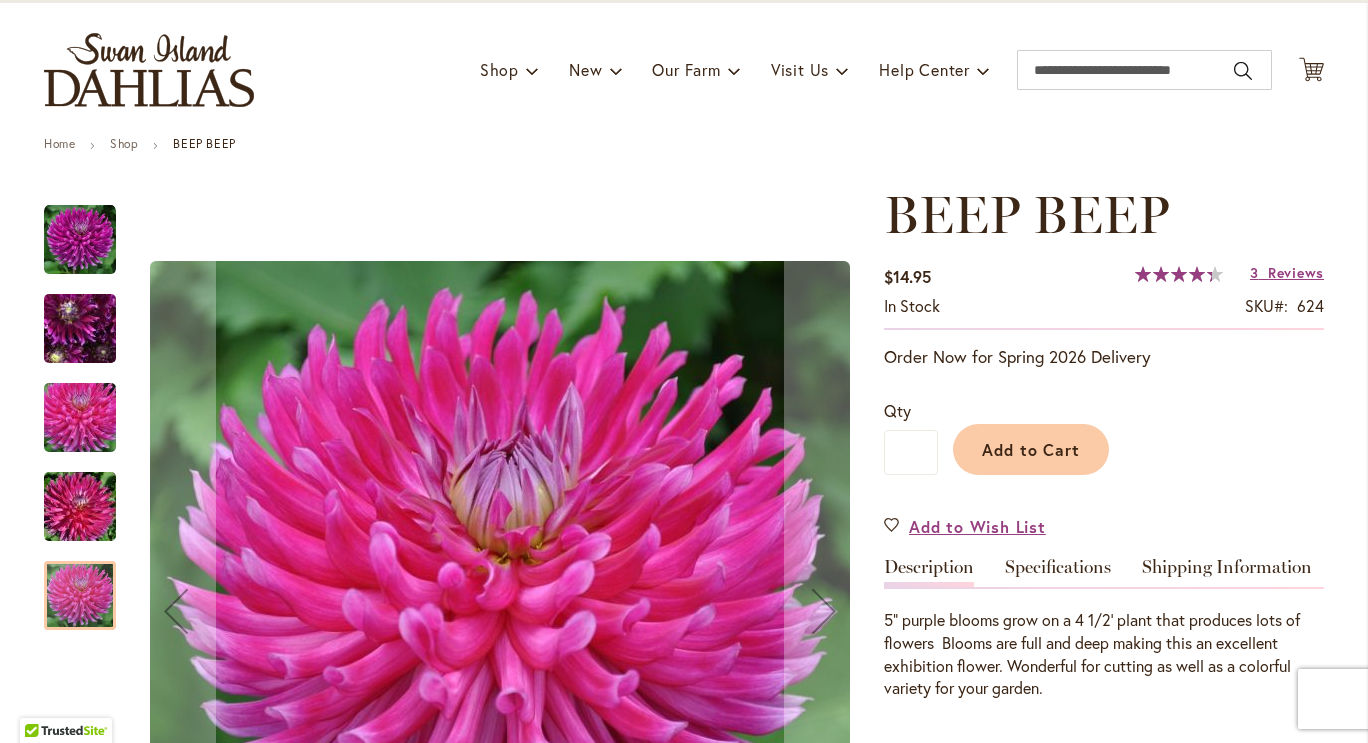 scroll, scrollTop: 99, scrollLeft: 0, axis: vertical 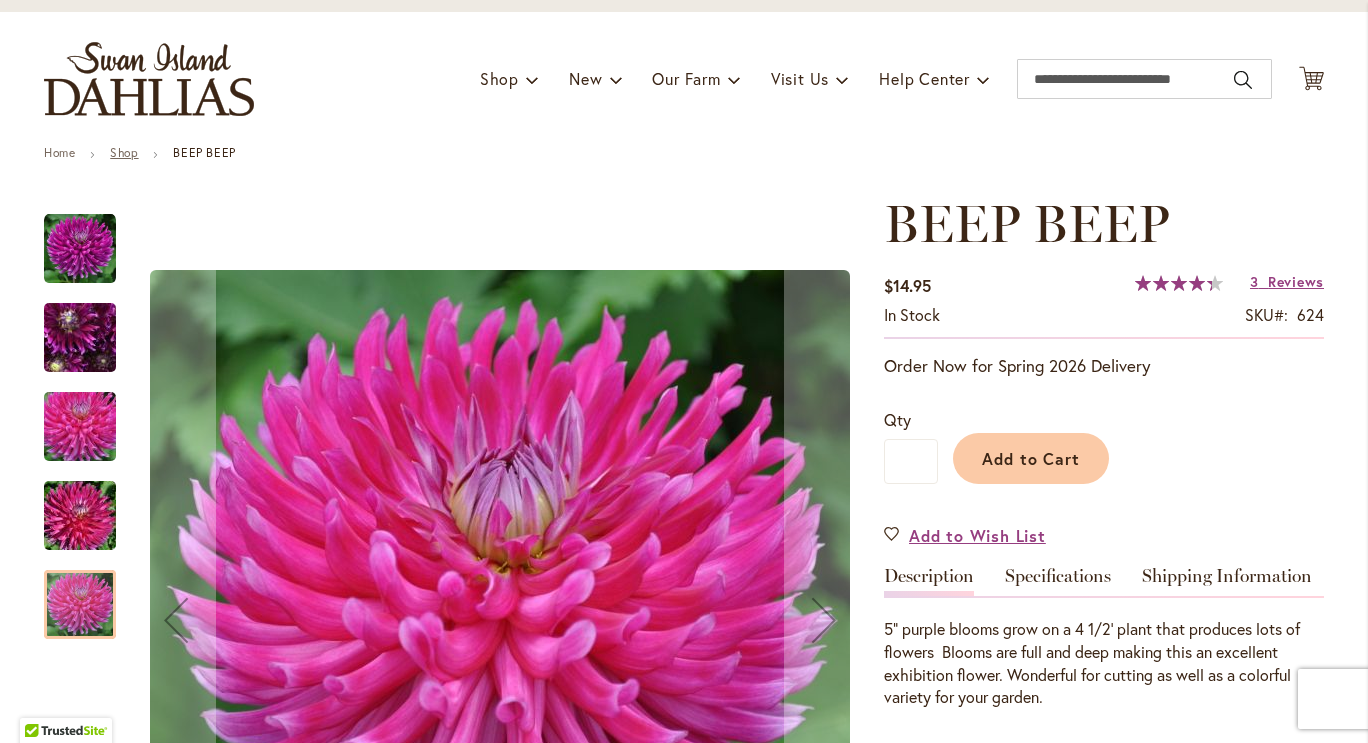 click on "Shop" at bounding box center (124, 152) 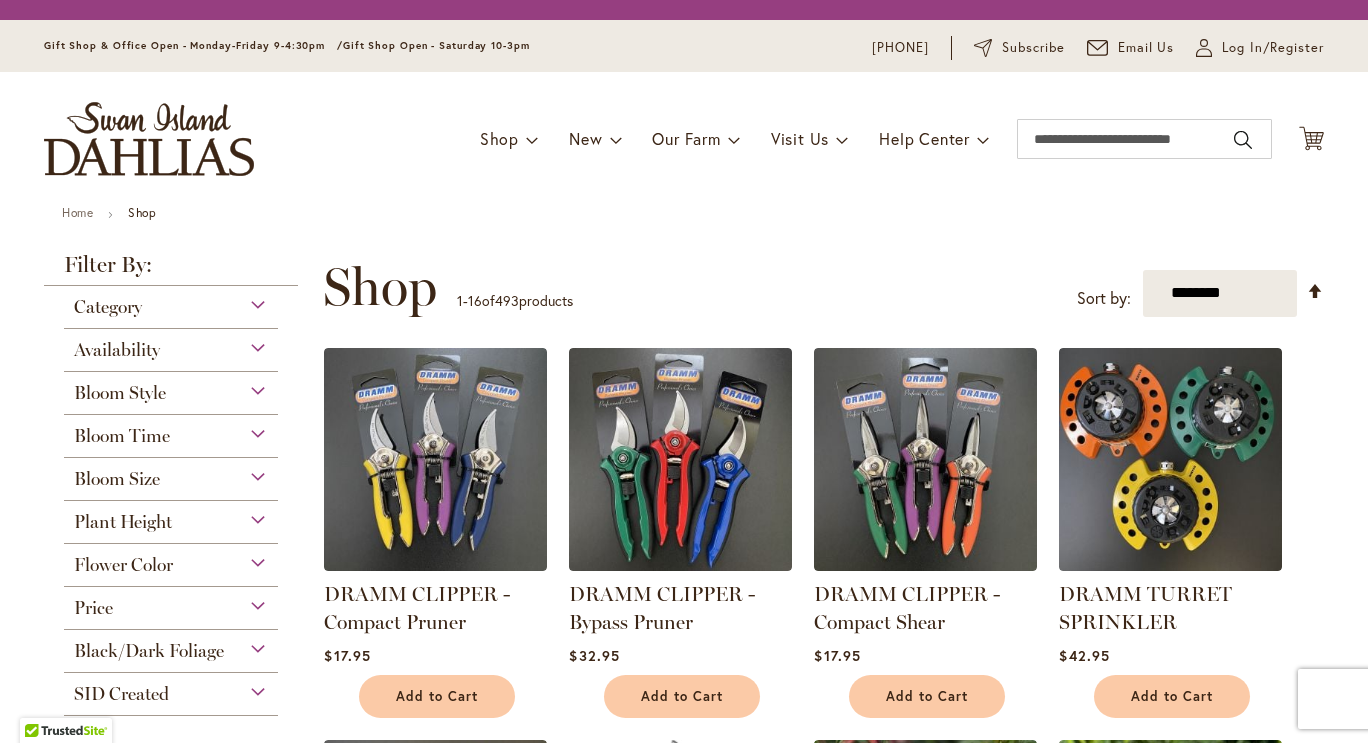 scroll, scrollTop: 0, scrollLeft: 0, axis: both 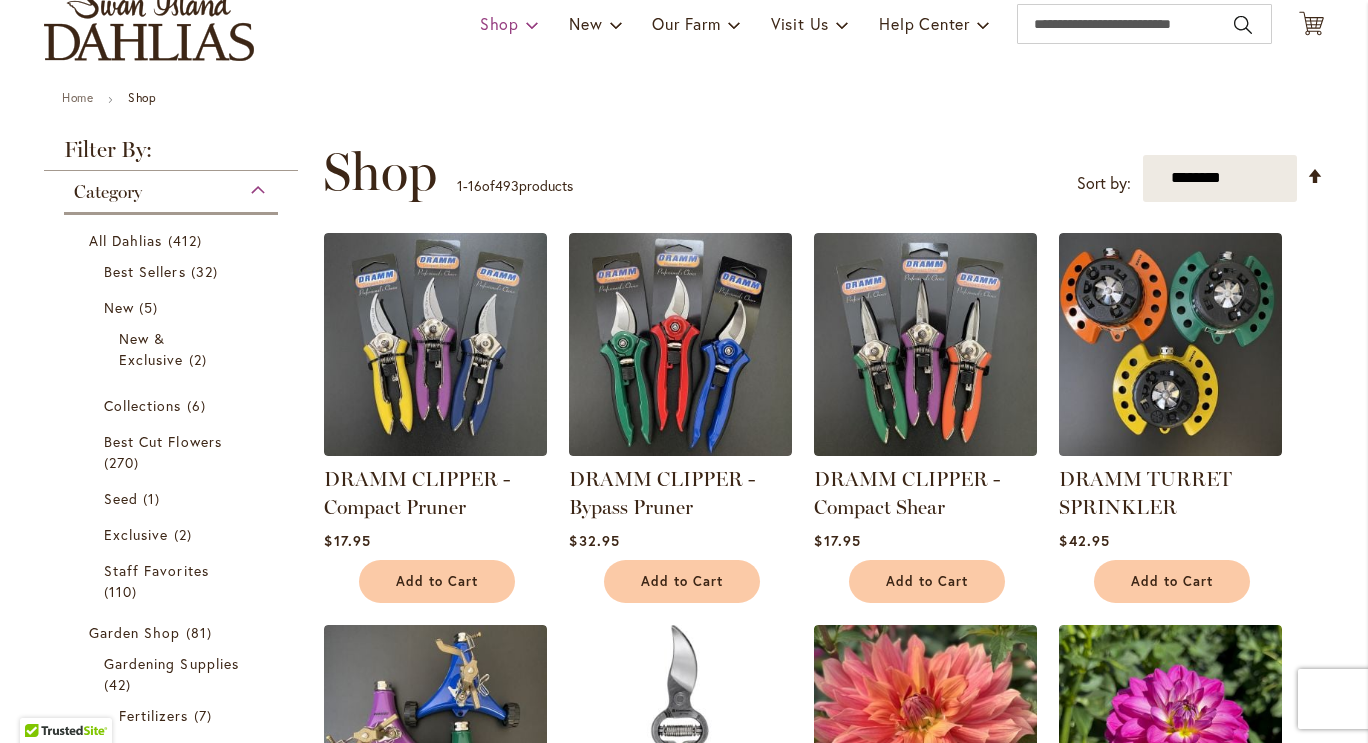 click on "Shop" at bounding box center [499, 23] 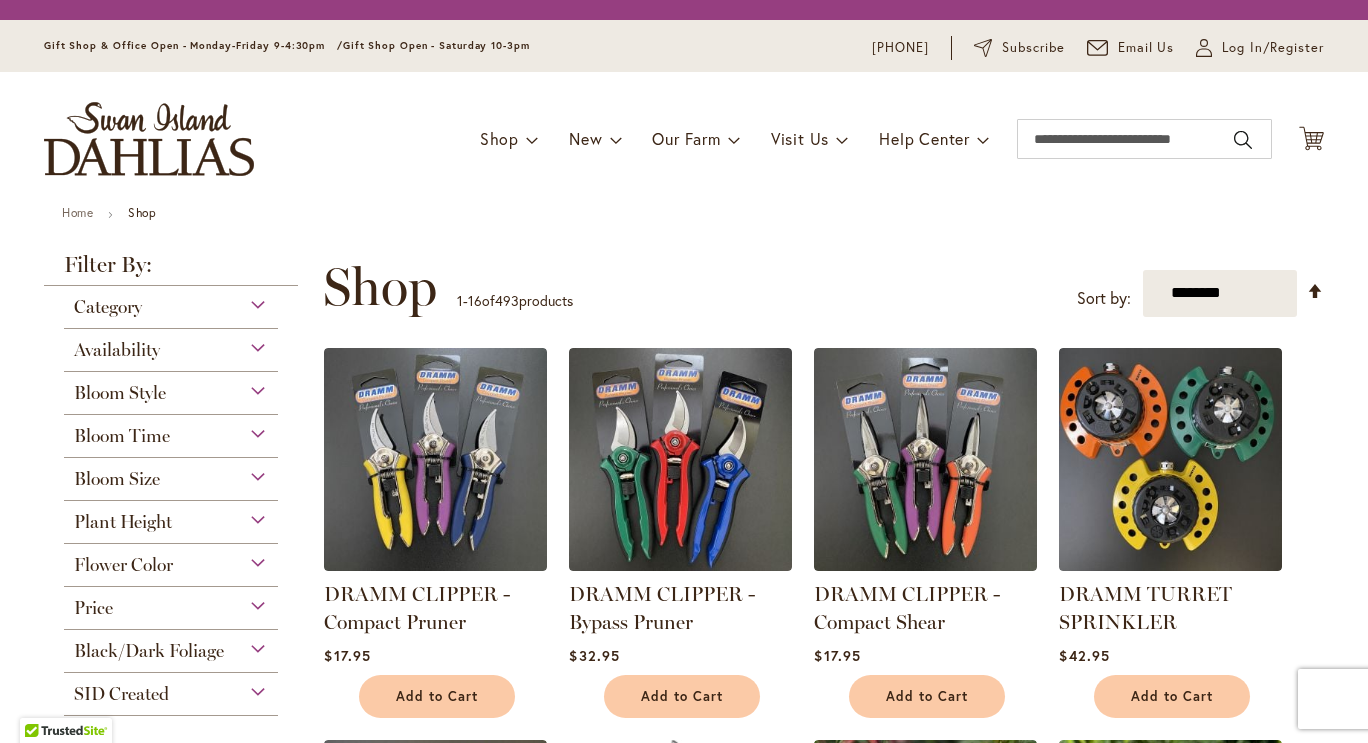scroll, scrollTop: 0, scrollLeft: 0, axis: both 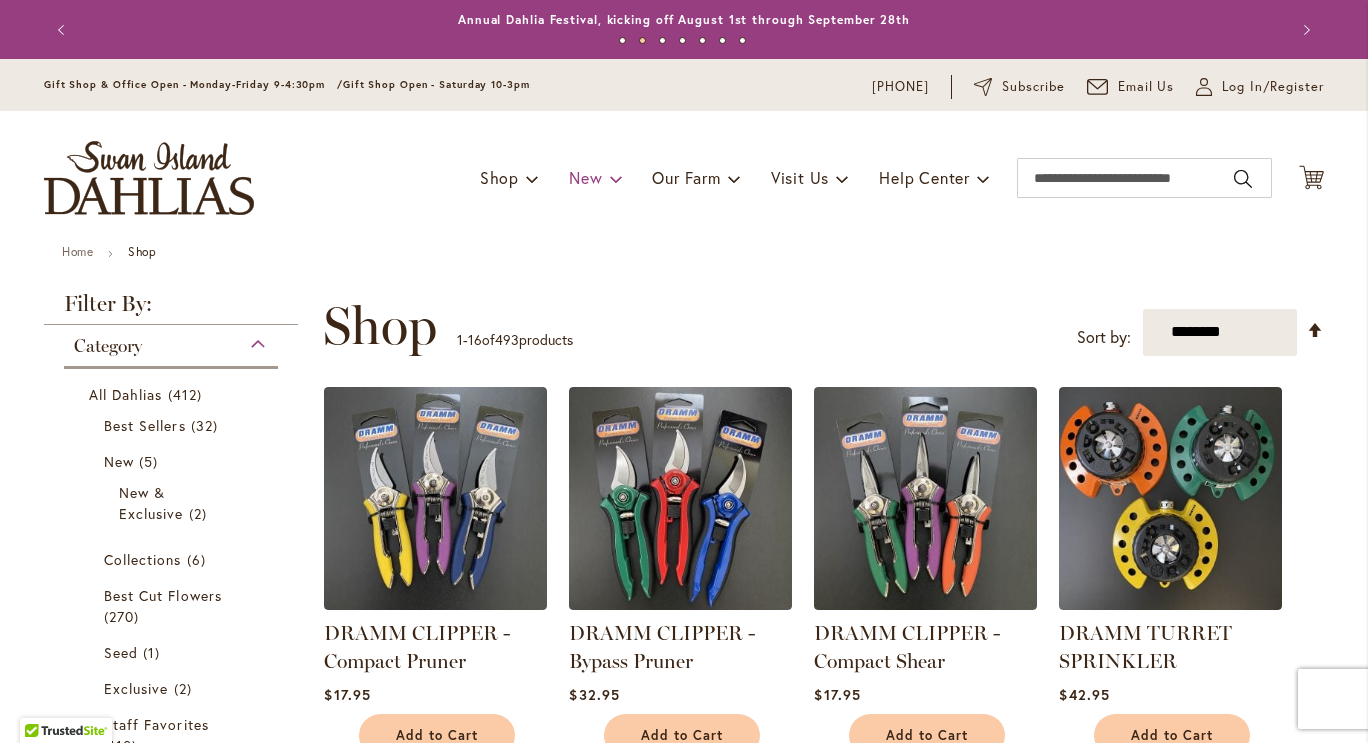 click on "New" at bounding box center [585, 177] 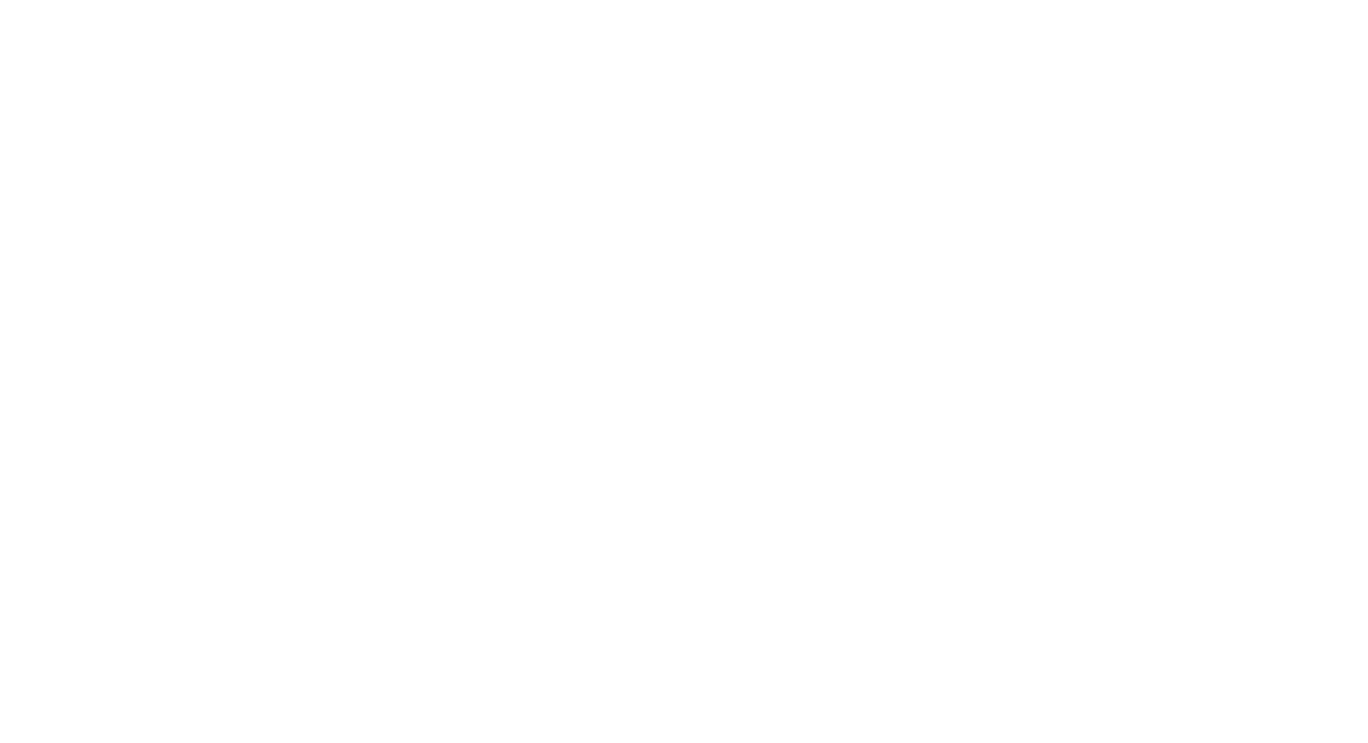 scroll, scrollTop: 0, scrollLeft: 0, axis: both 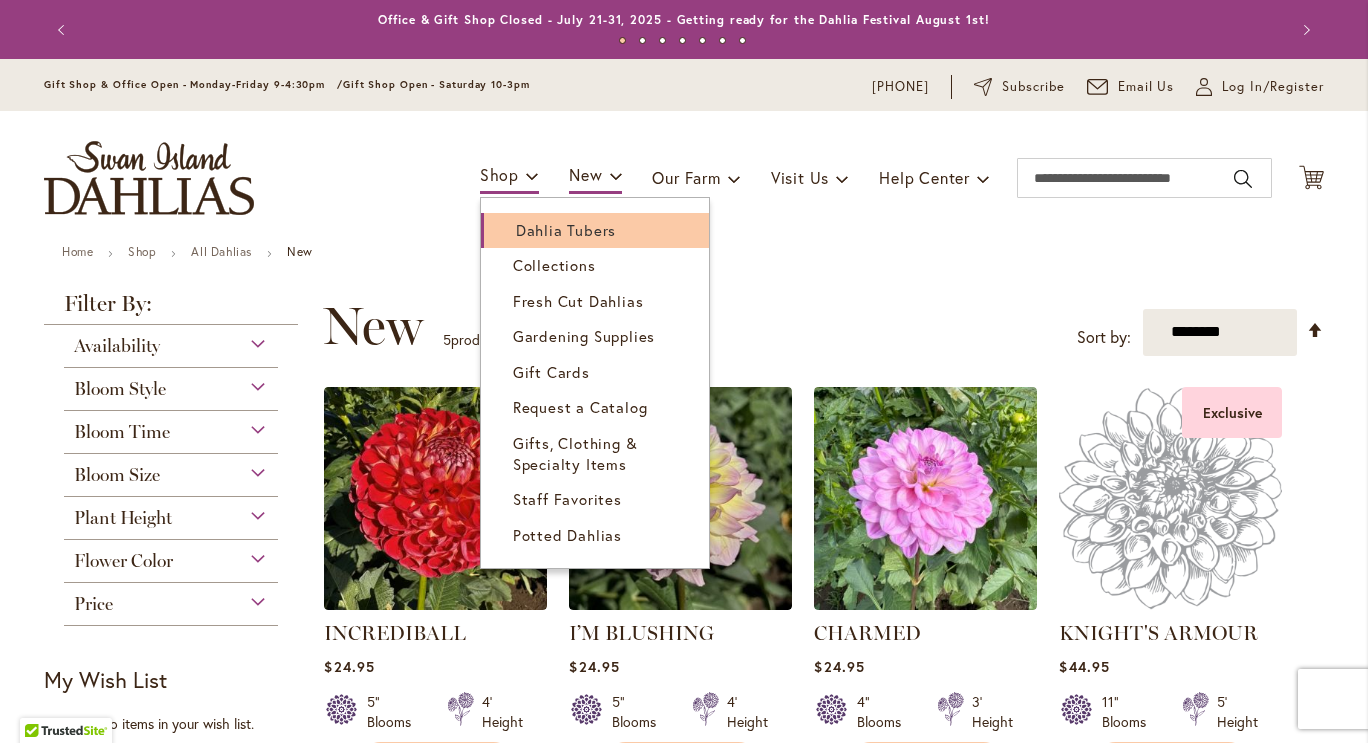 click on "Dahlia Tubers" at bounding box center [566, 230] 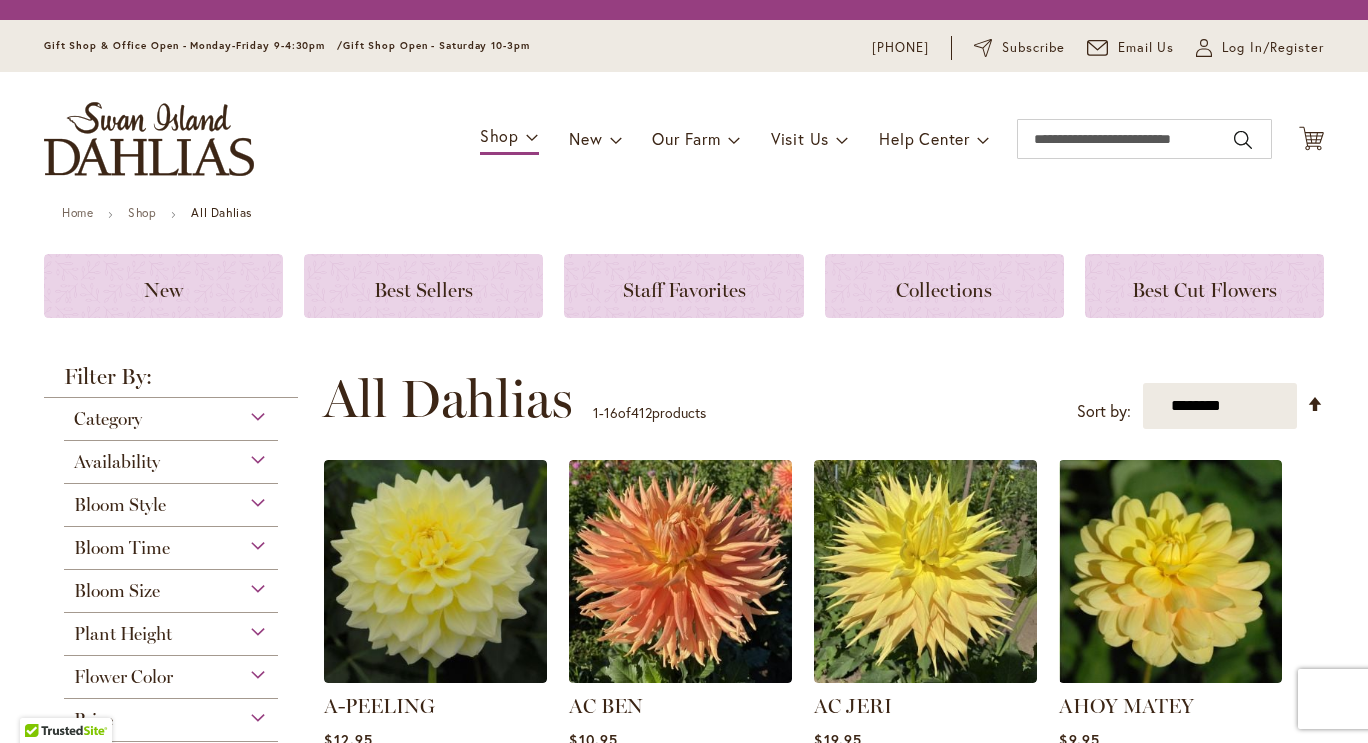 scroll, scrollTop: 0, scrollLeft: 0, axis: both 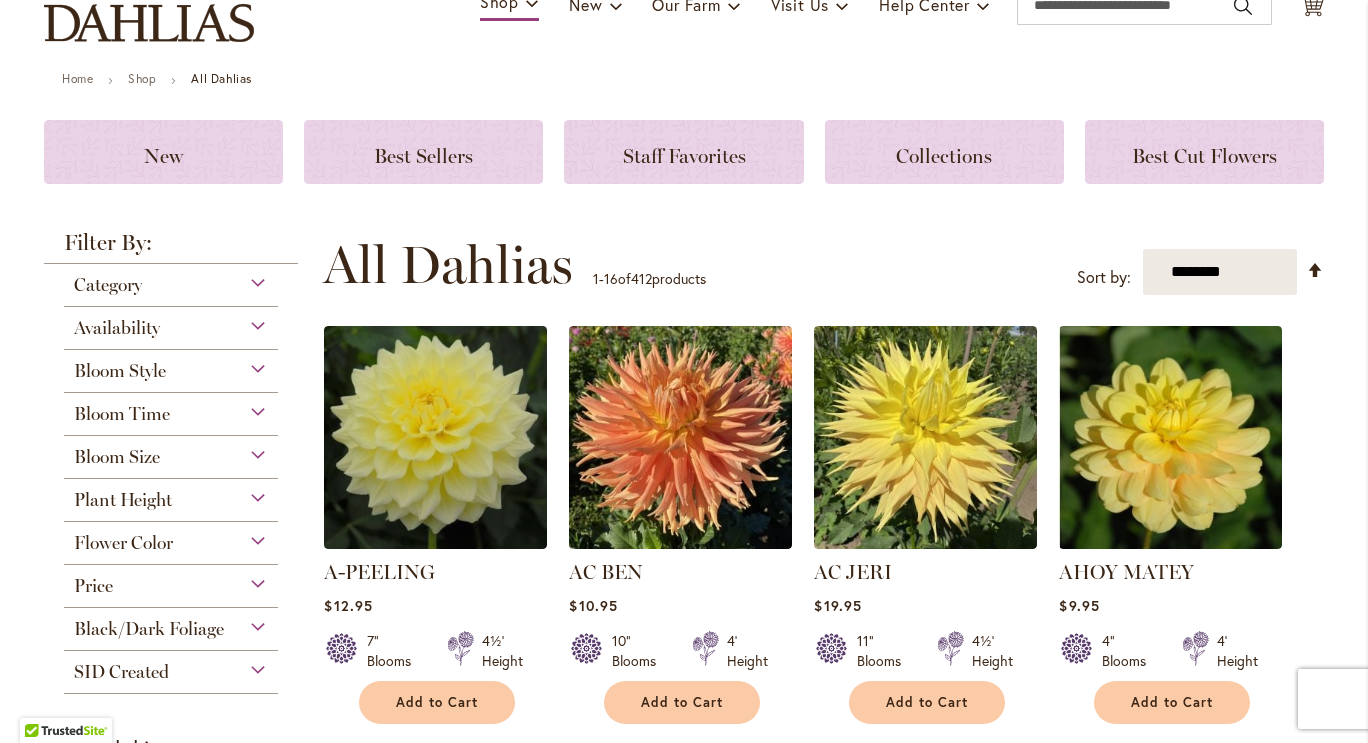 click on "Bloom Style" at bounding box center [120, 371] 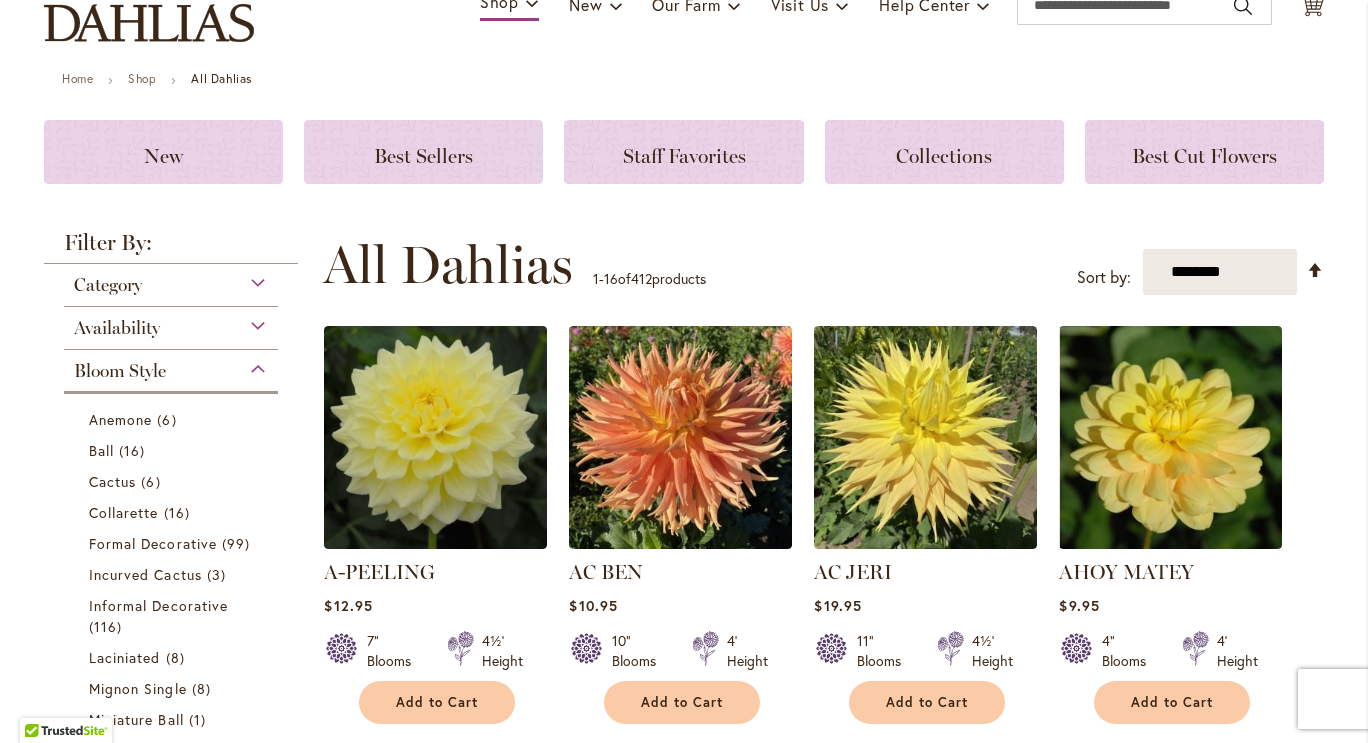scroll, scrollTop: 522, scrollLeft: 0, axis: vertical 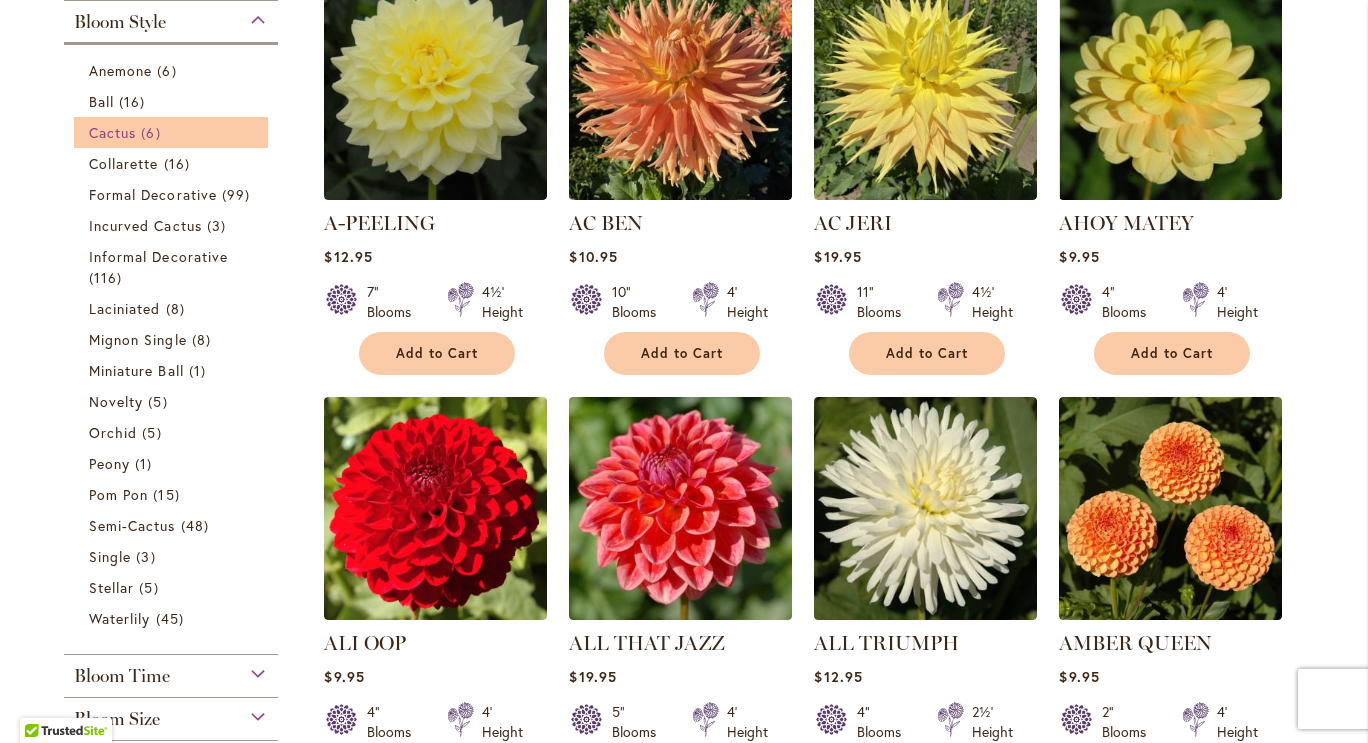 click on "Cactus" at bounding box center [112, 132] 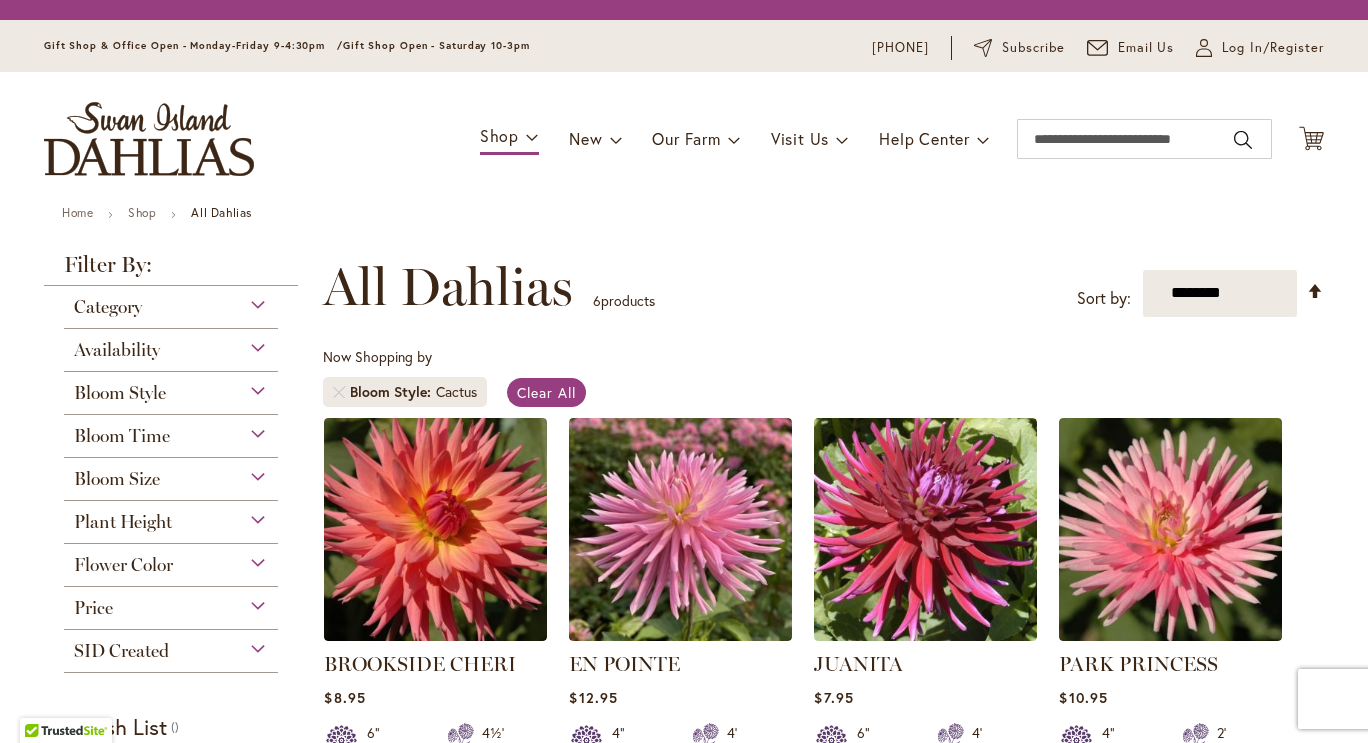 scroll, scrollTop: 0, scrollLeft: 0, axis: both 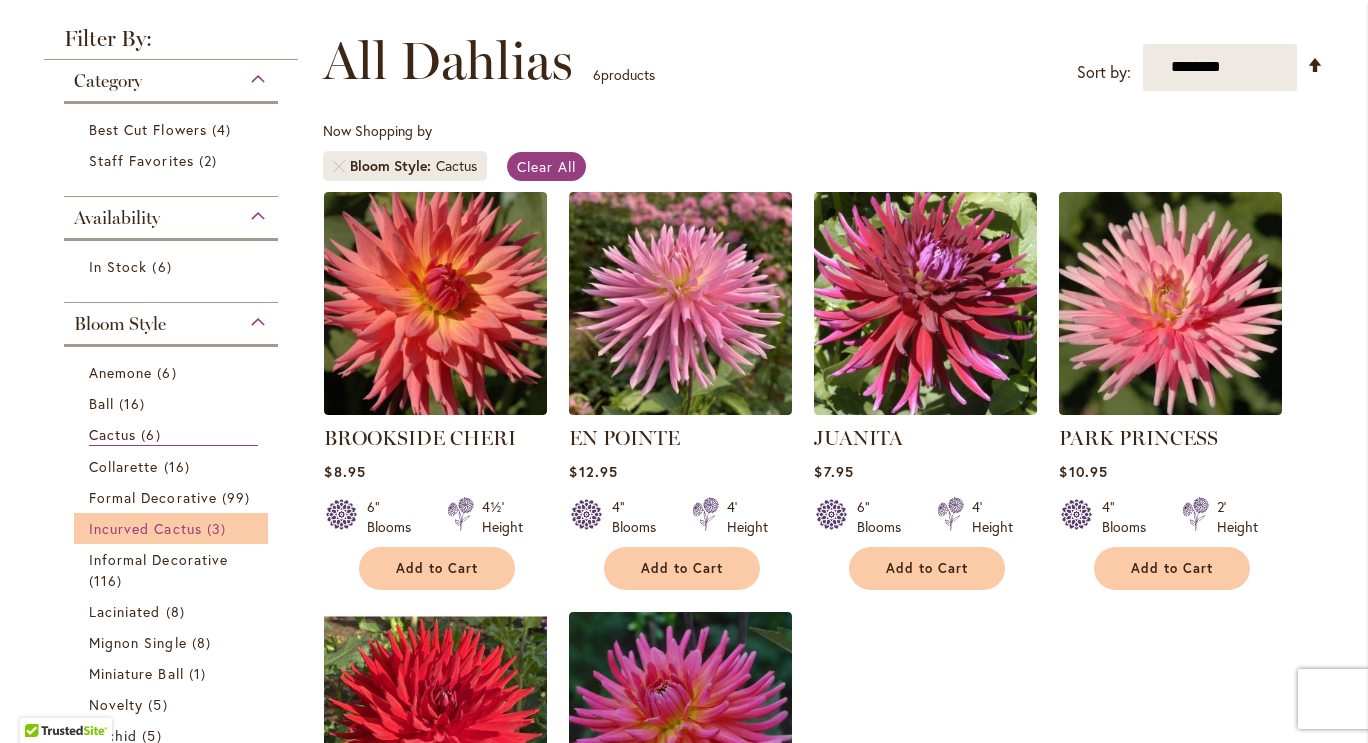 click on "Incurved Cactus" at bounding box center [145, 528] 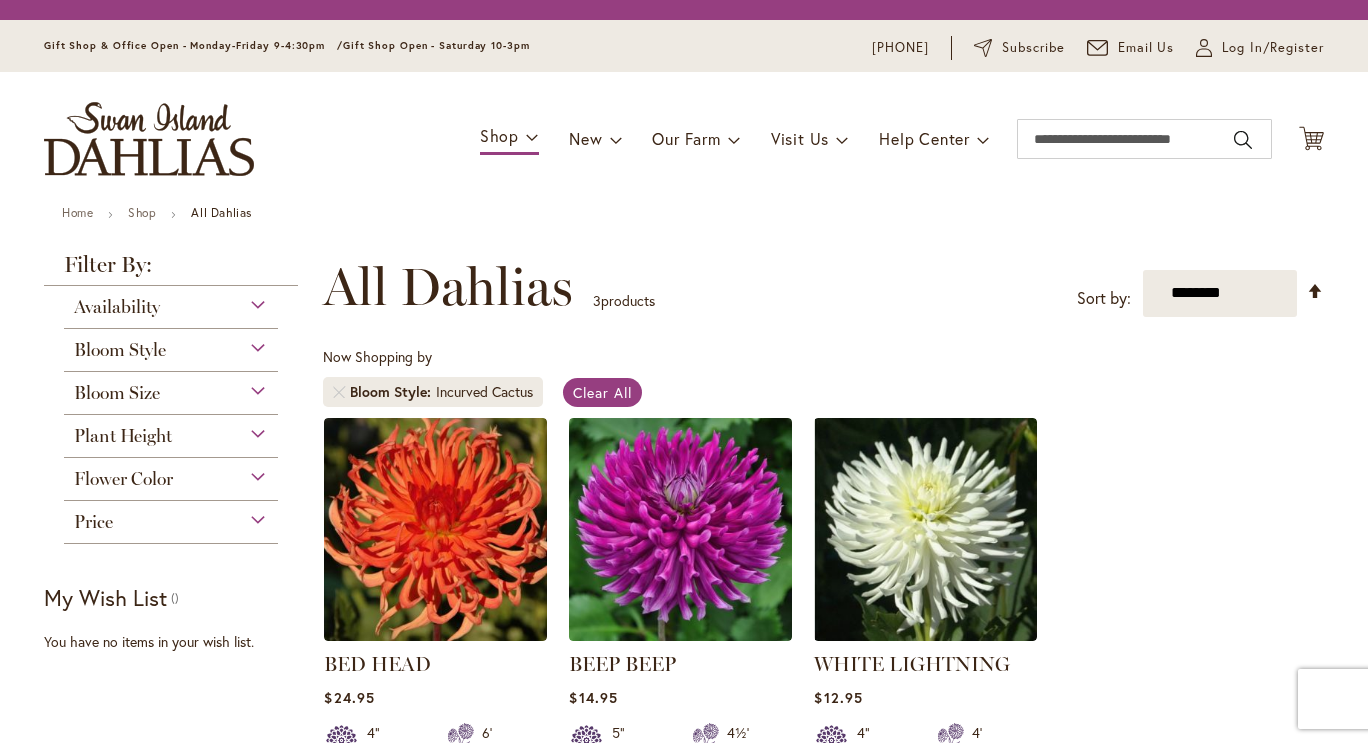 scroll, scrollTop: 0, scrollLeft: 0, axis: both 